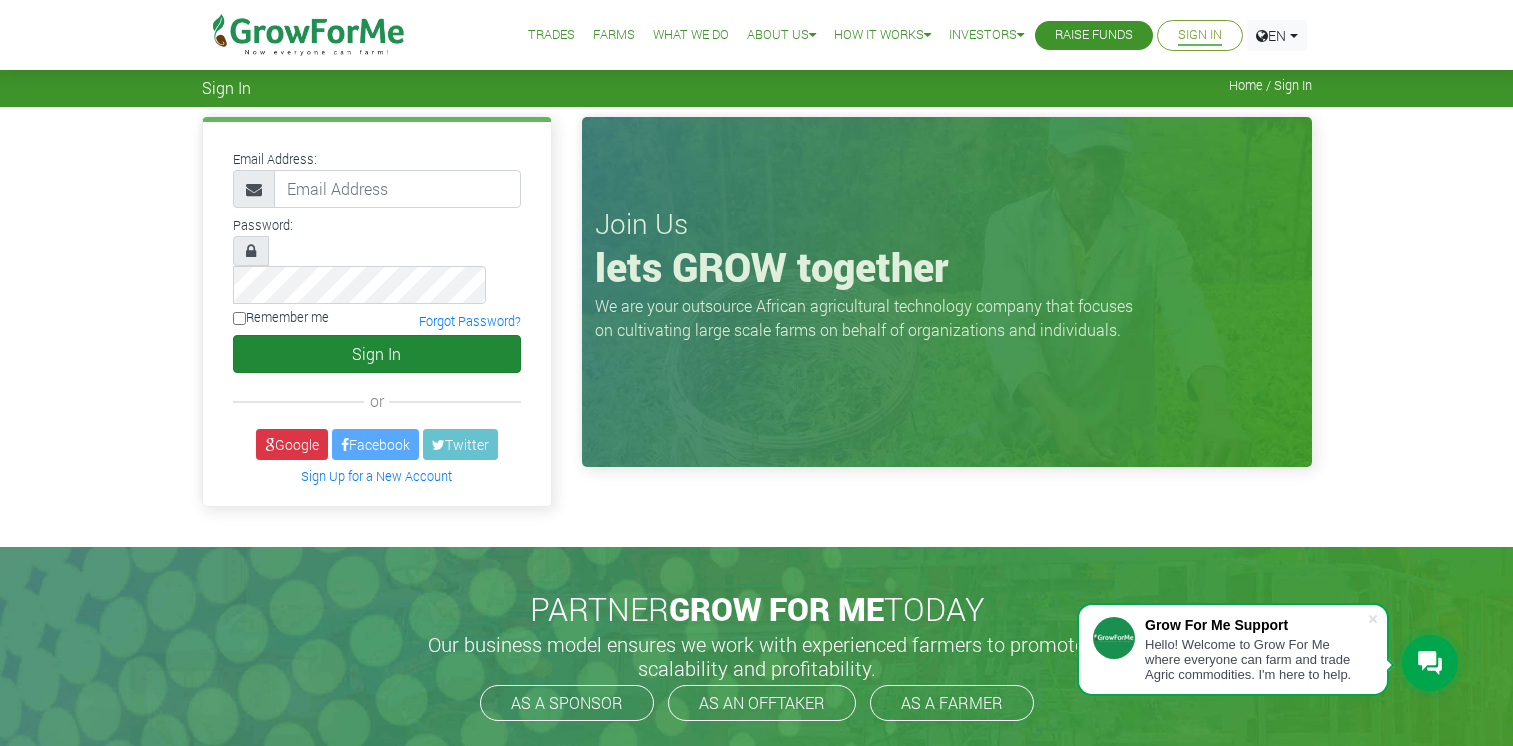 scroll, scrollTop: 0, scrollLeft: 0, axis: both 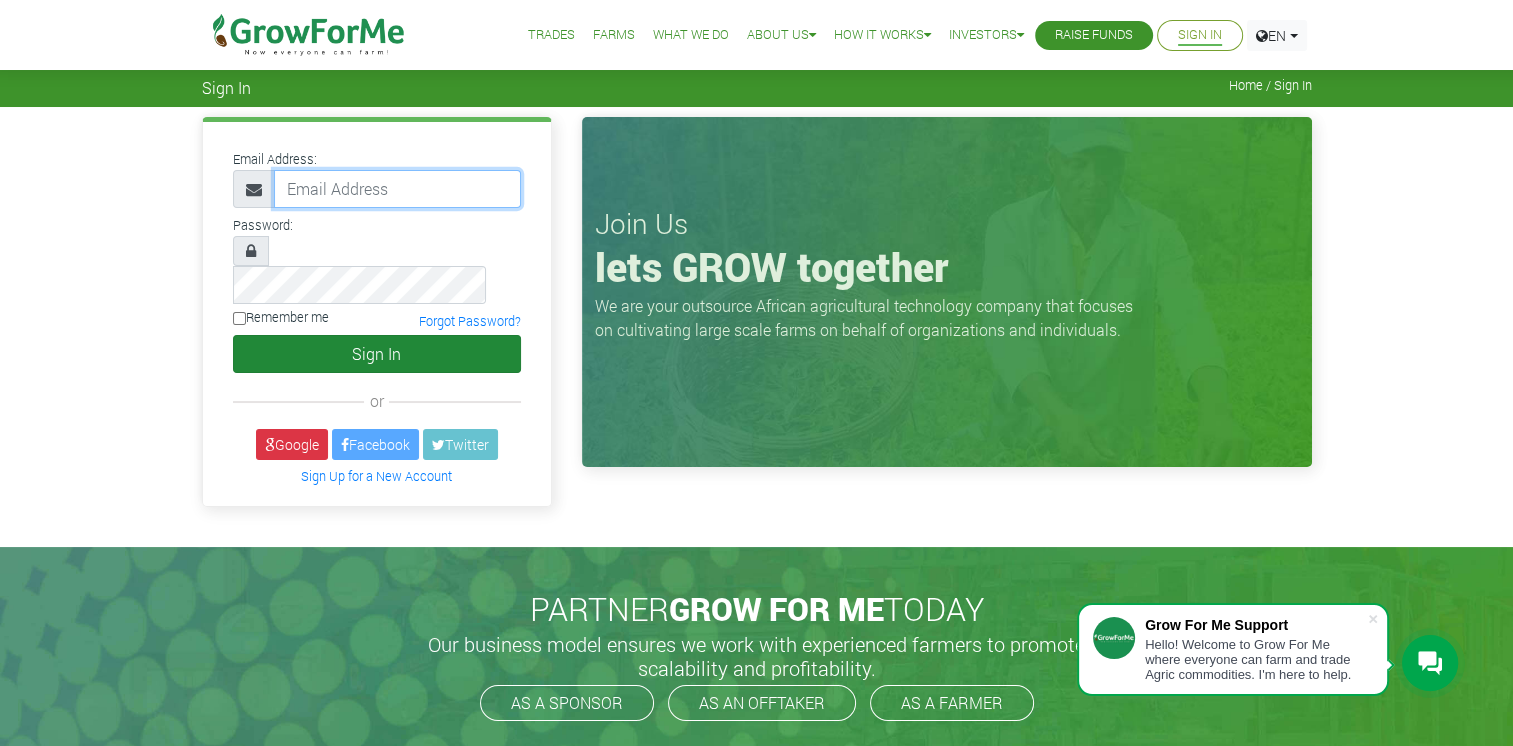 type on "[EMAIL]" 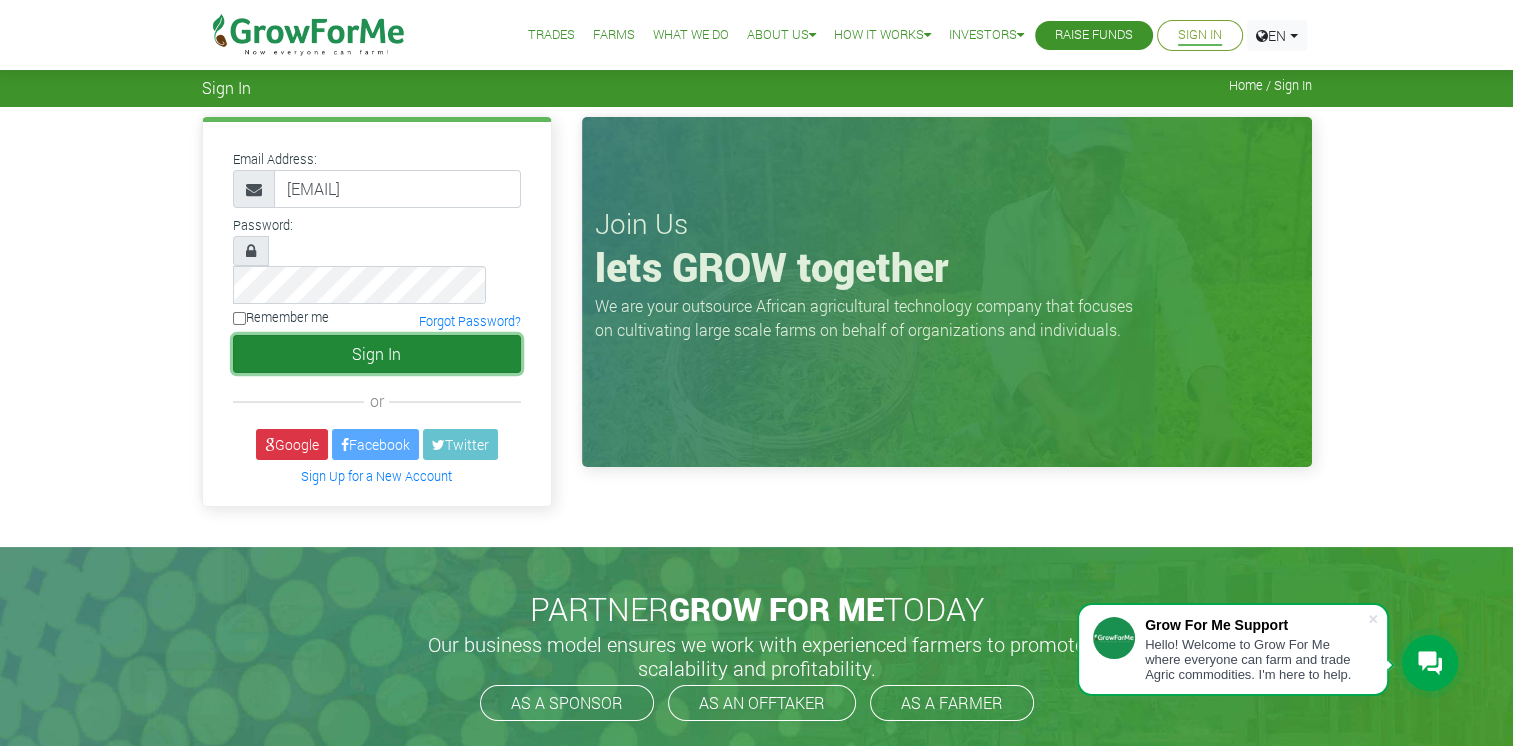 click on "Sign In" at bounding box center [377, 354] 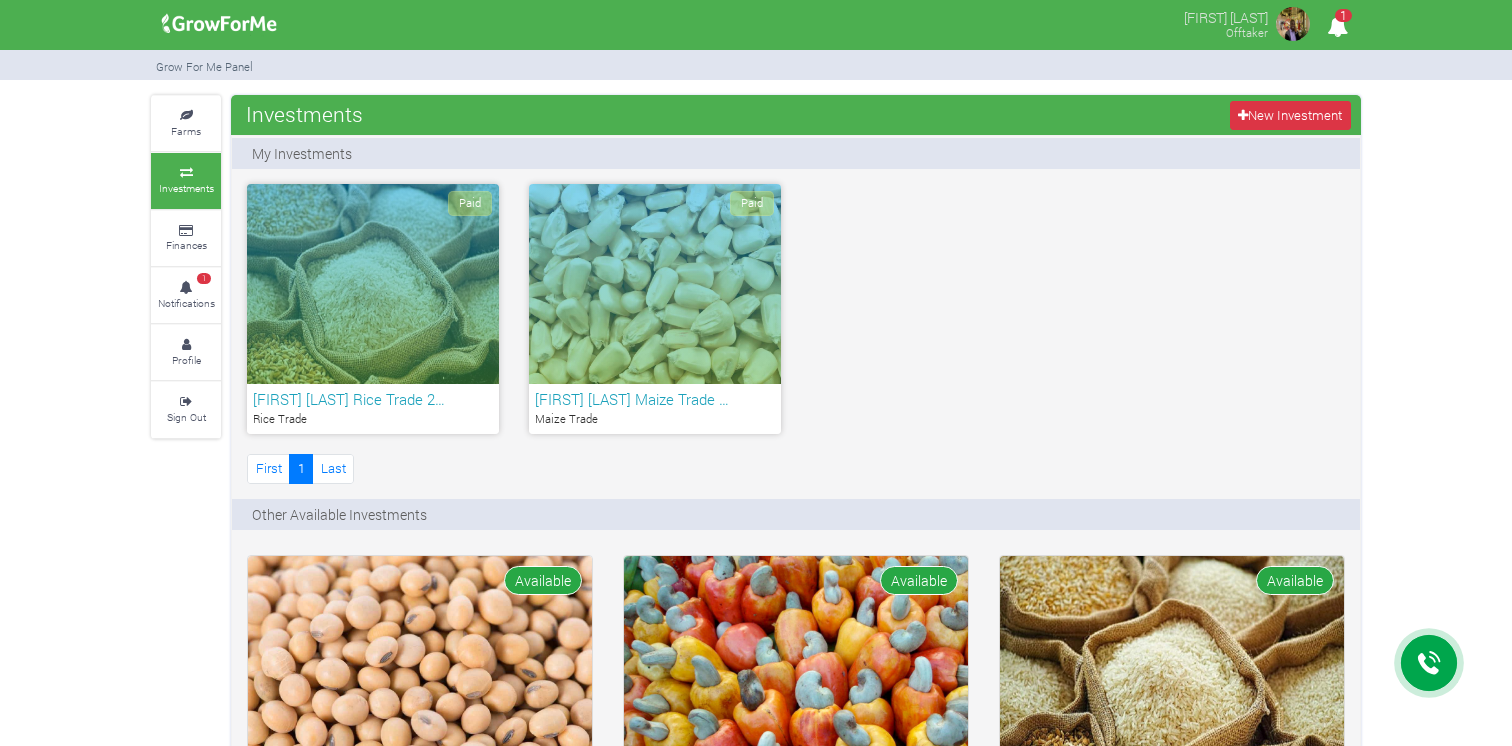 scroll, scrollTop: 0, scrollLeft: 0, axis: both 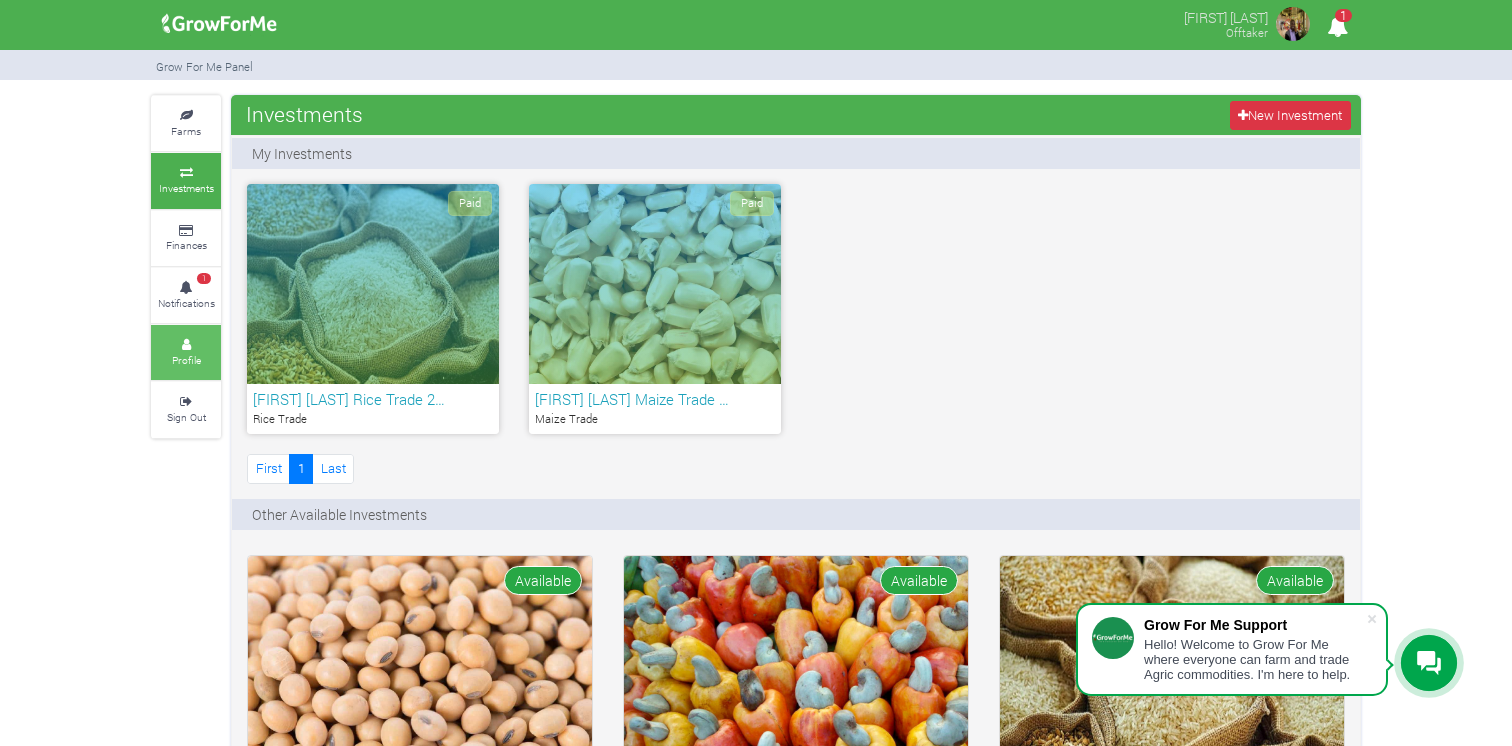 click on "Profile" at bounding box center [186, 352] 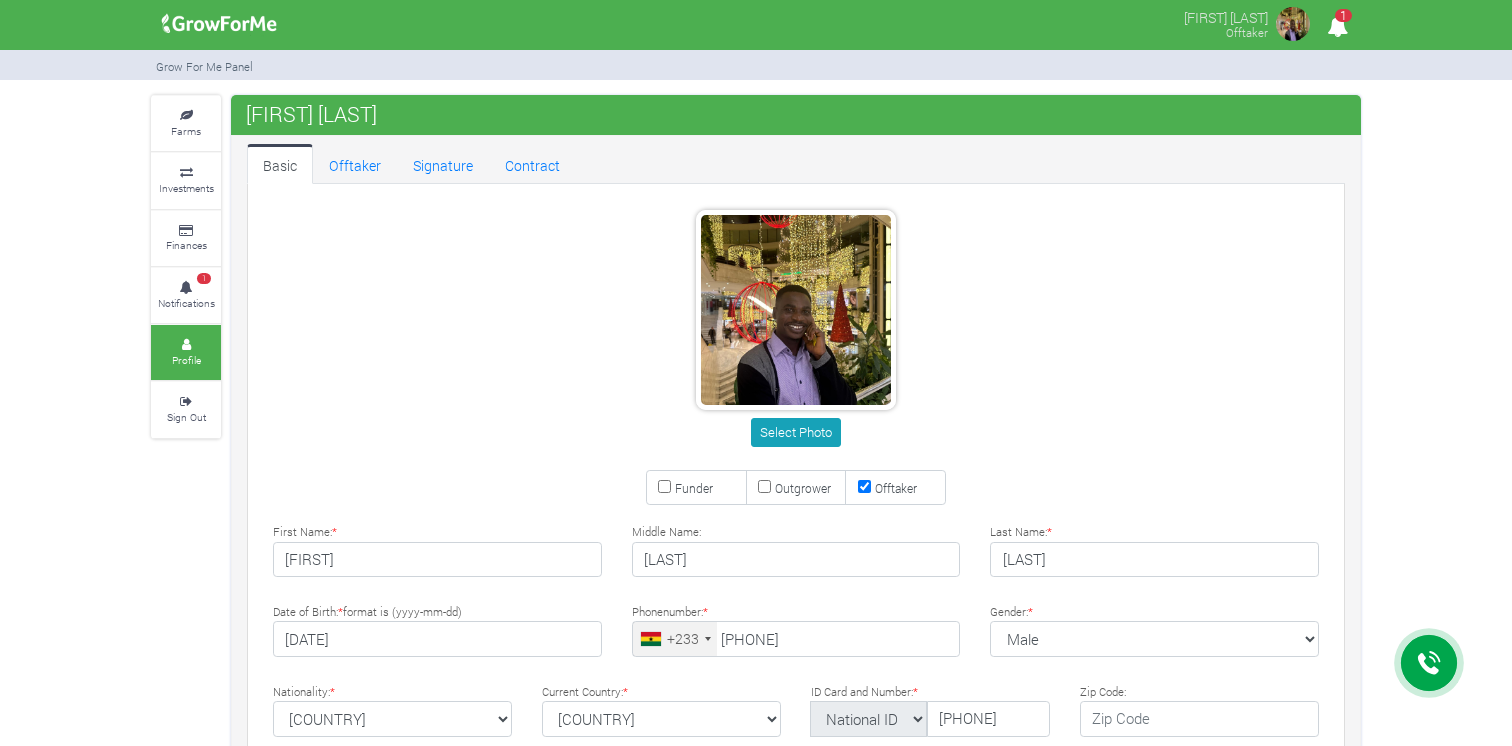 scroll, scrollTop: 0, scrollLeft: 0, axis: both 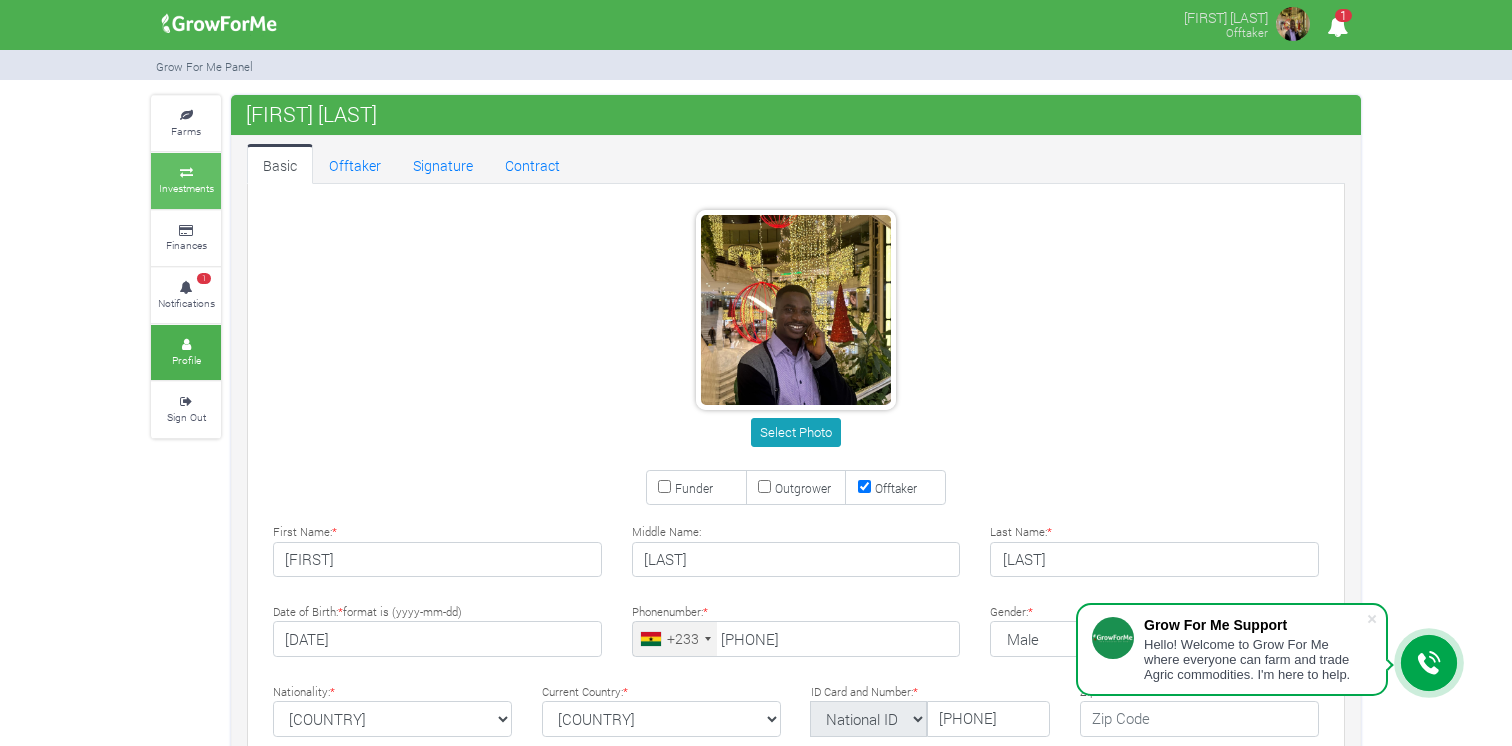 click on "Investments" at bounding box center (186, 180) 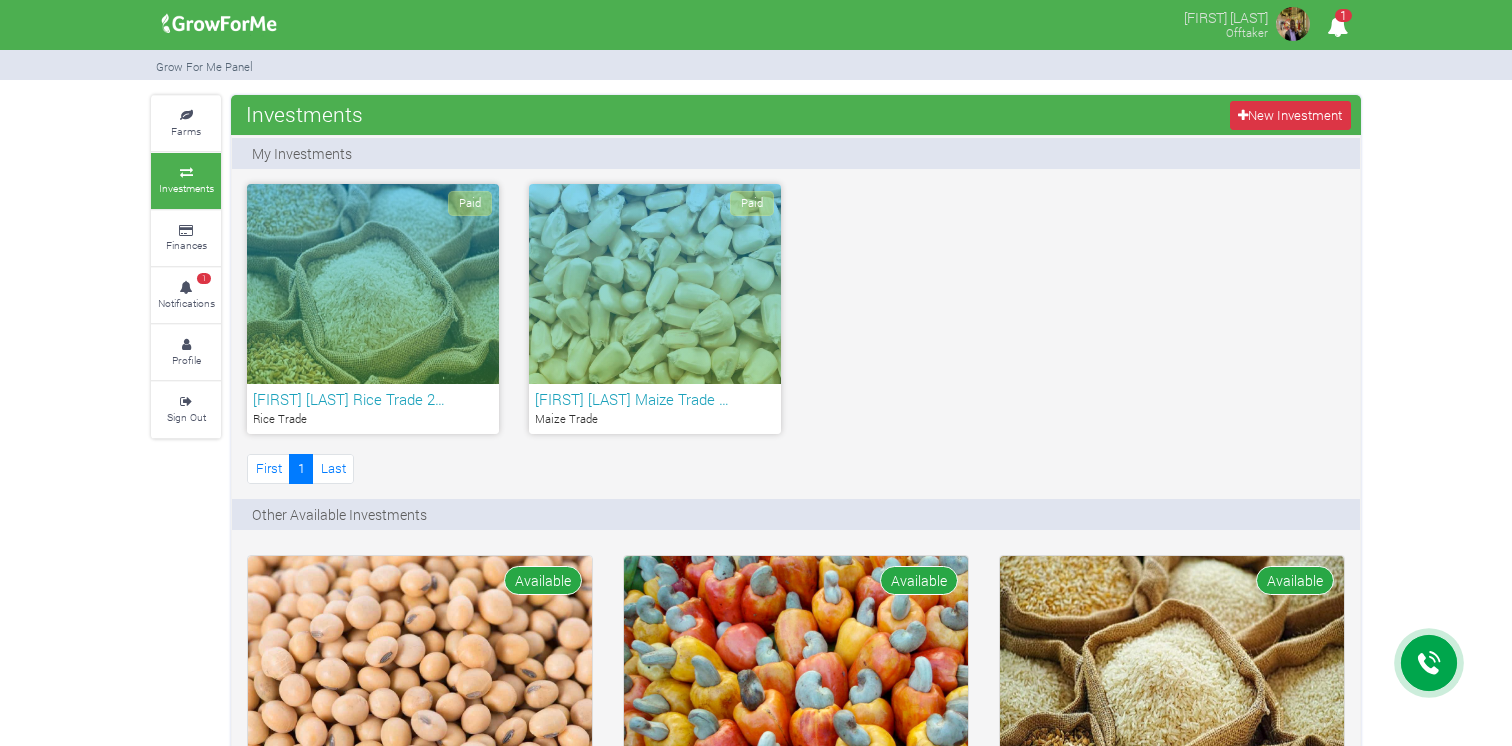 scroll, scrollTop: 0, scrollLeft: 0, axis: both 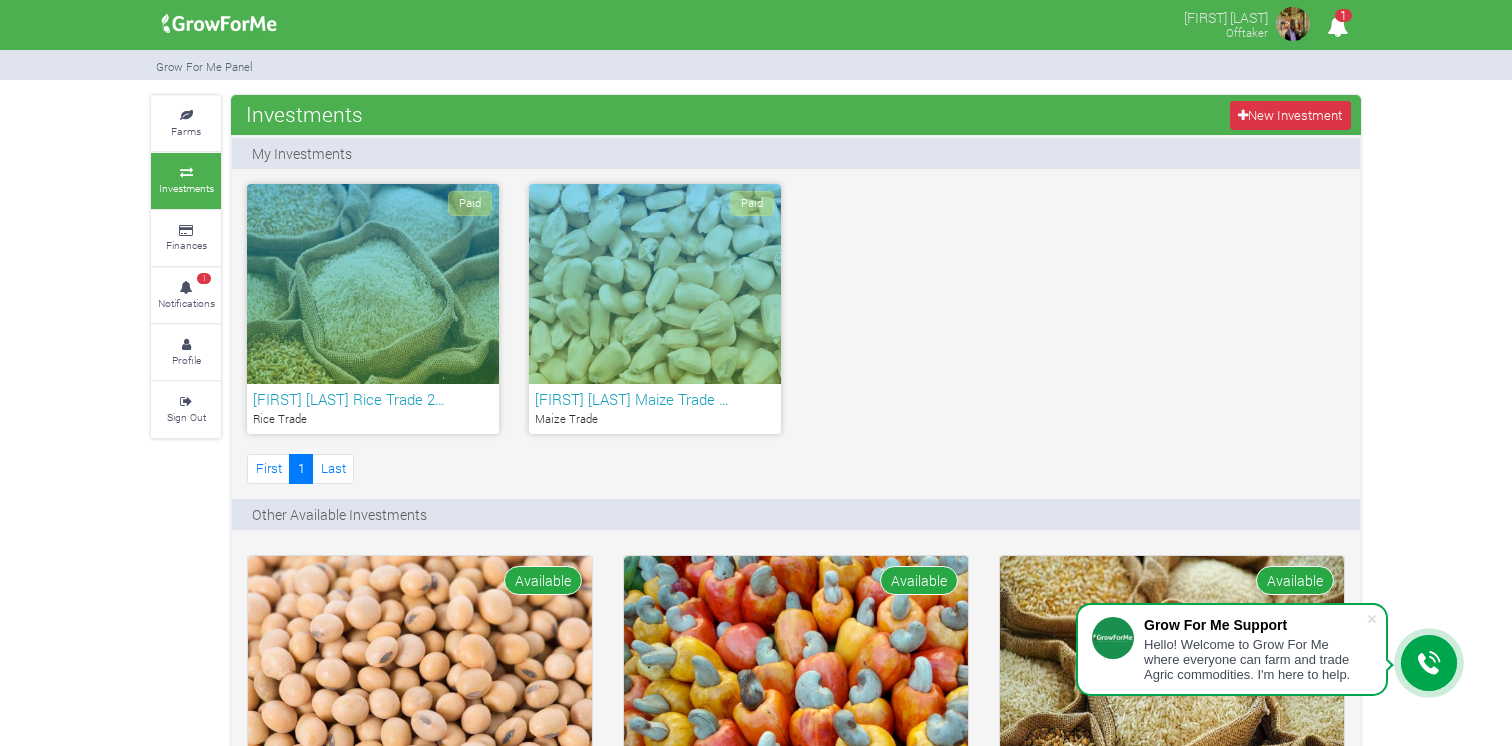 click on "Paid" at bounding box center (373, 284) 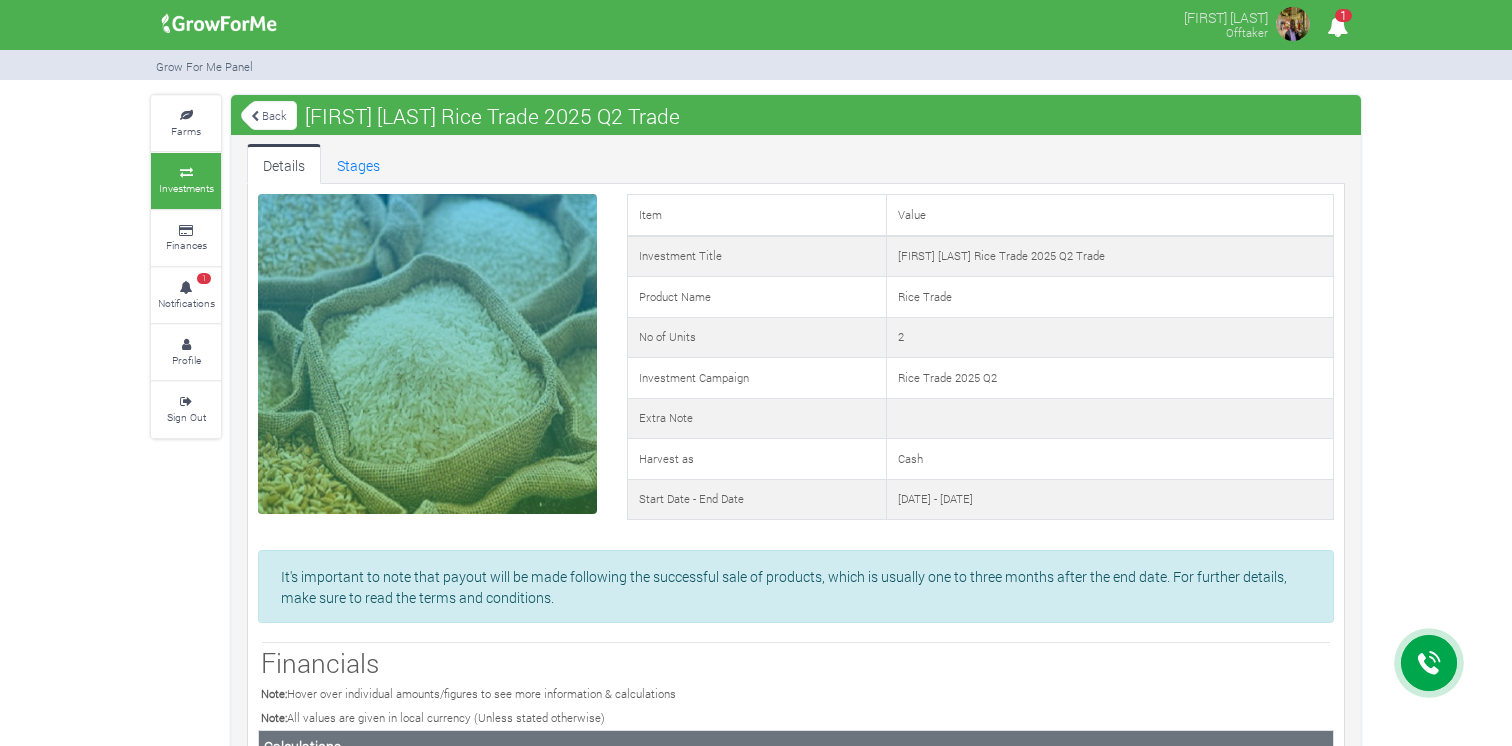 scroll, scrollTop: 0, scrollLeft: 0, axis: both 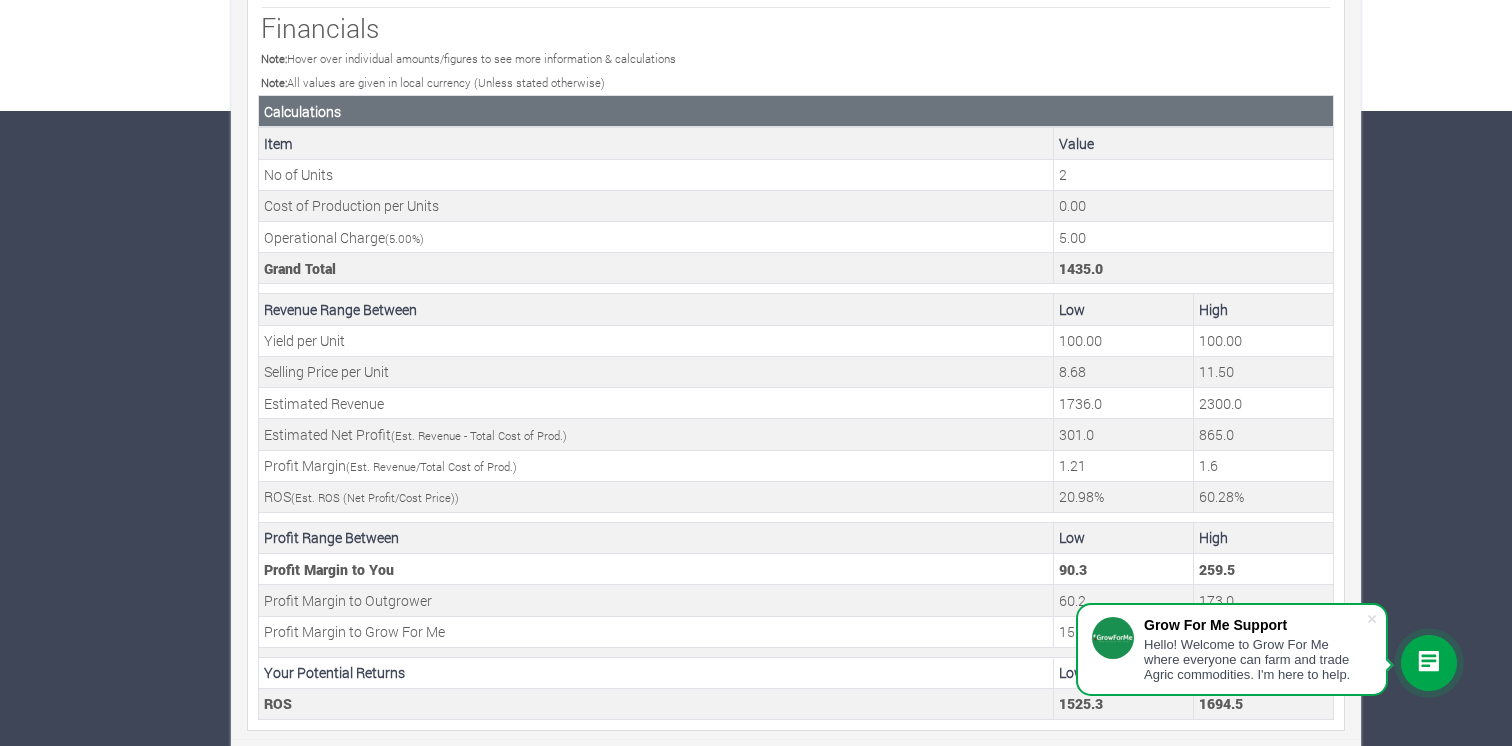 click at bounding box center [1372, 619] 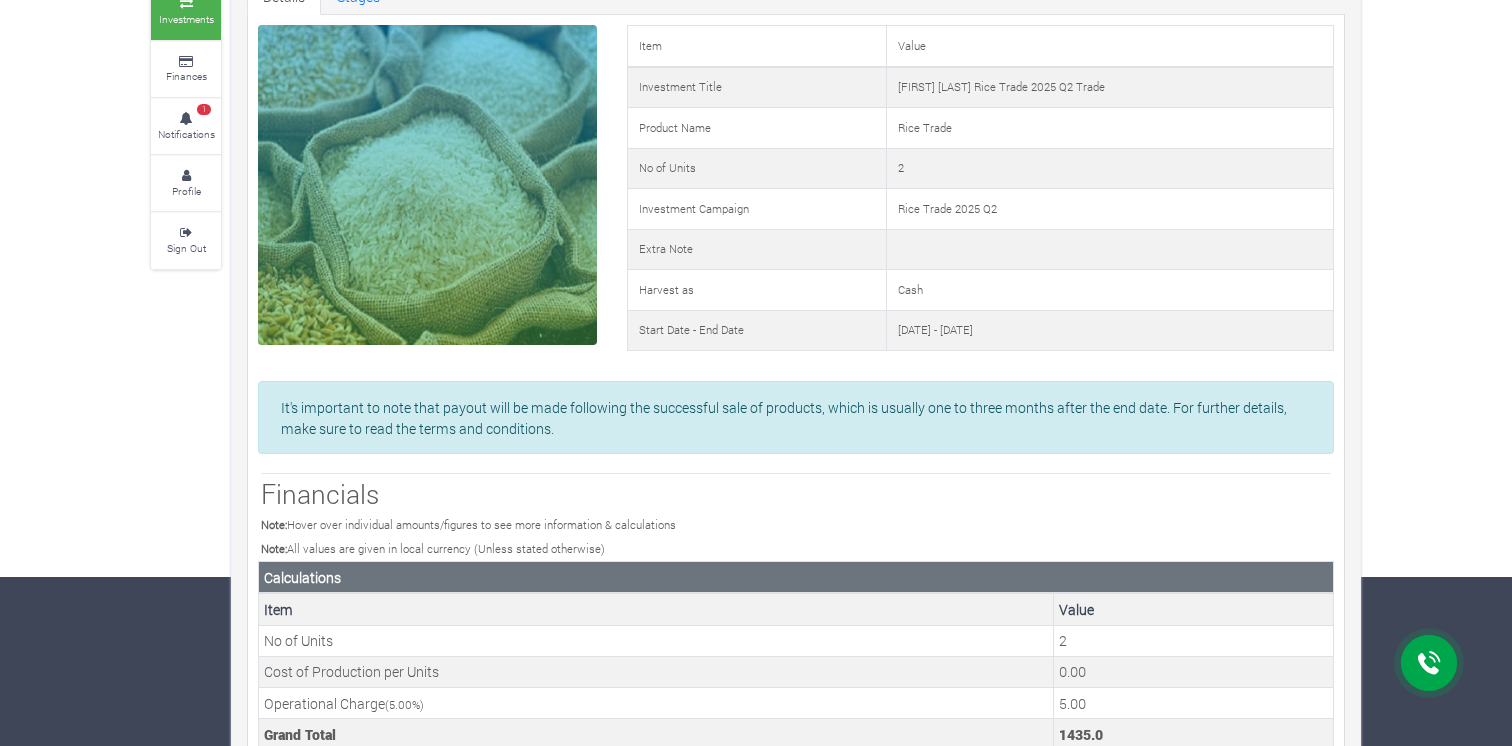 scroll, scrollTop: 35, scrollLeft: 0, axis: vertical 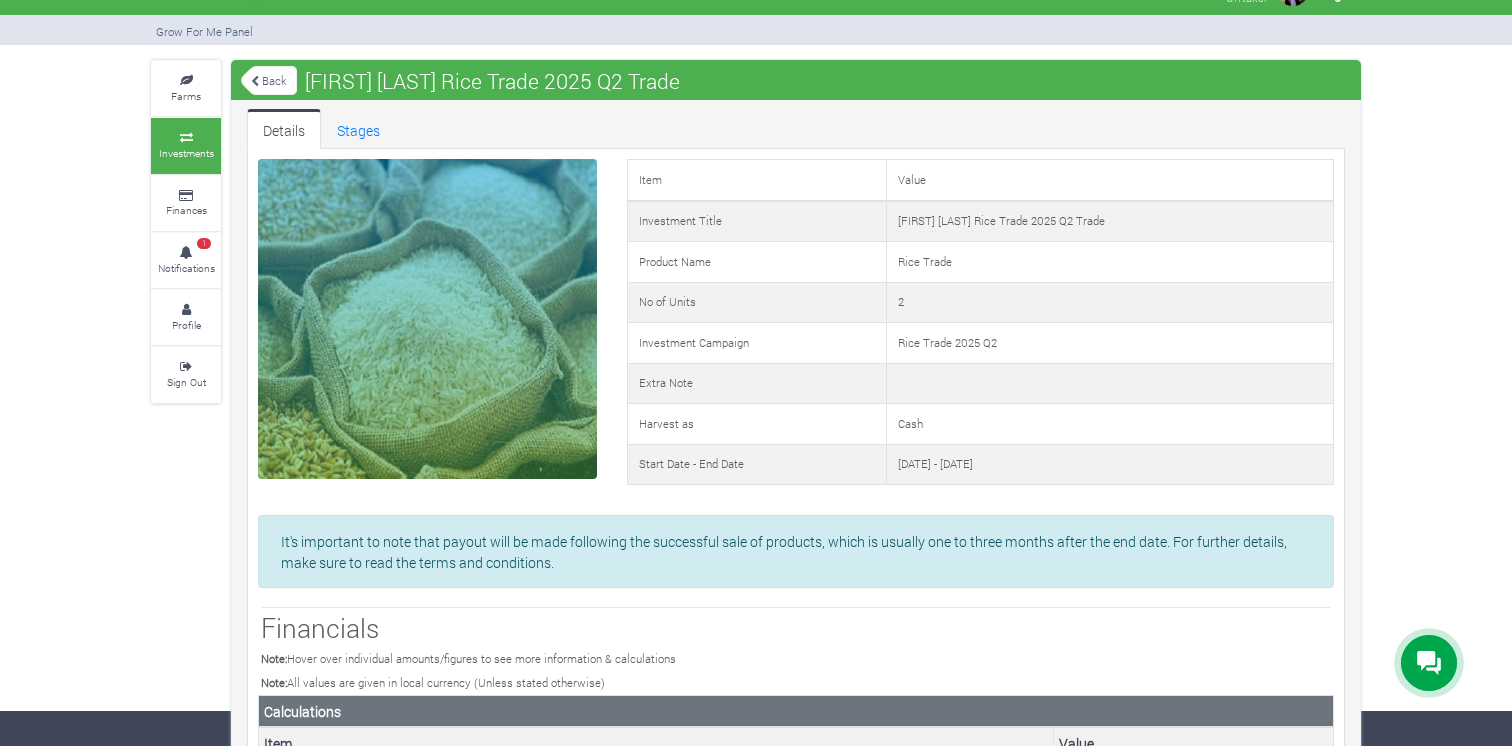 click on "Investments" at bounding box center [186, 153] 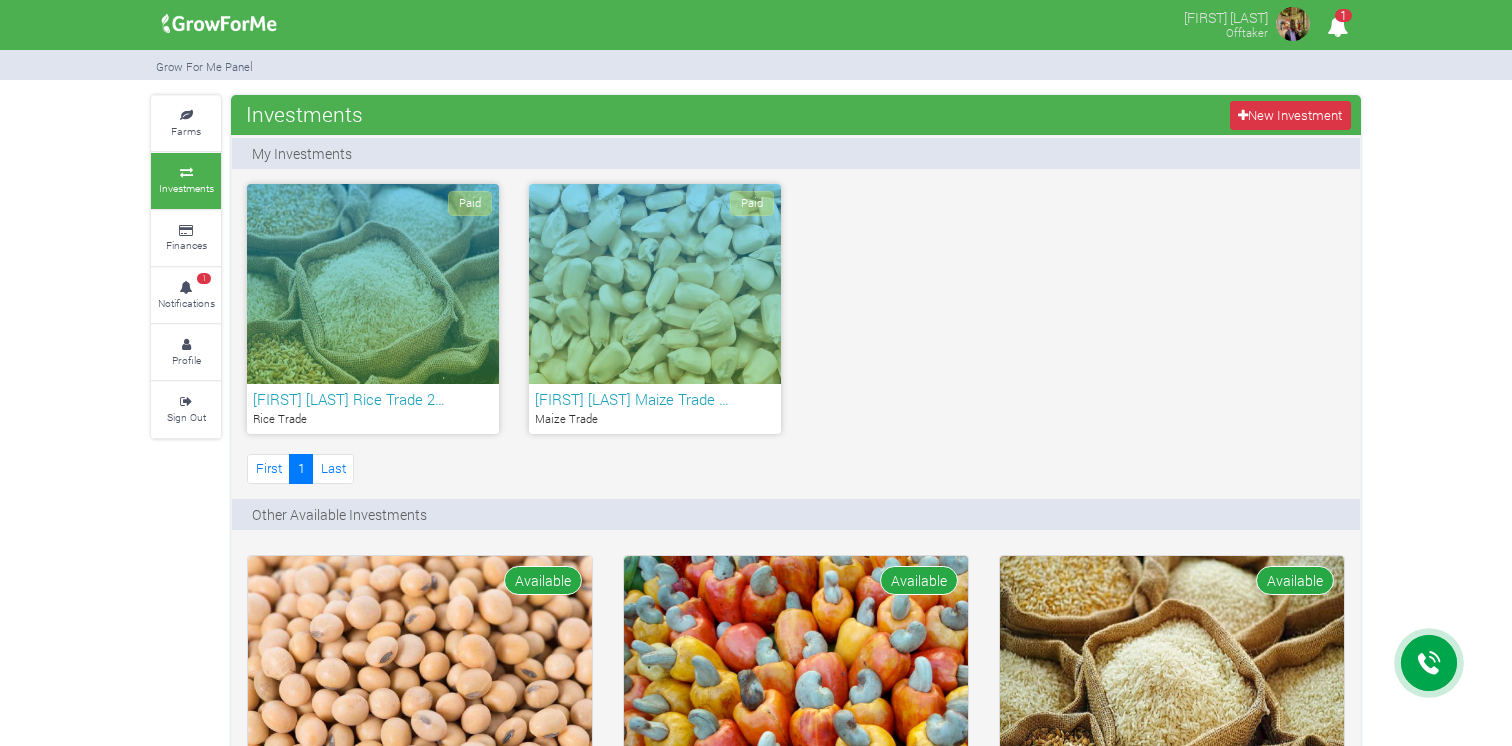 scroll, scrollTop: 0, scrollLeft: 0, axis: both 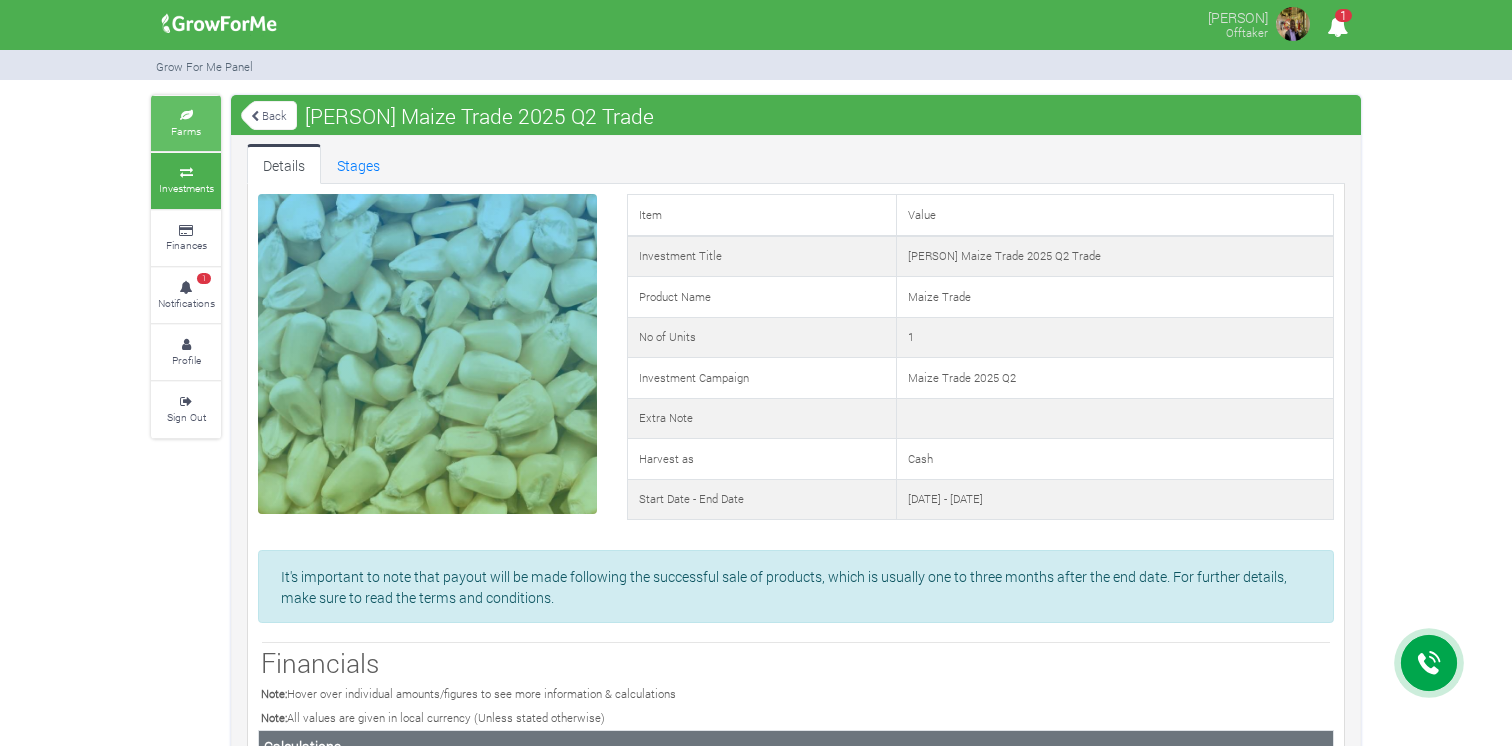 click on "Farms" at bounding box center (186, 123) 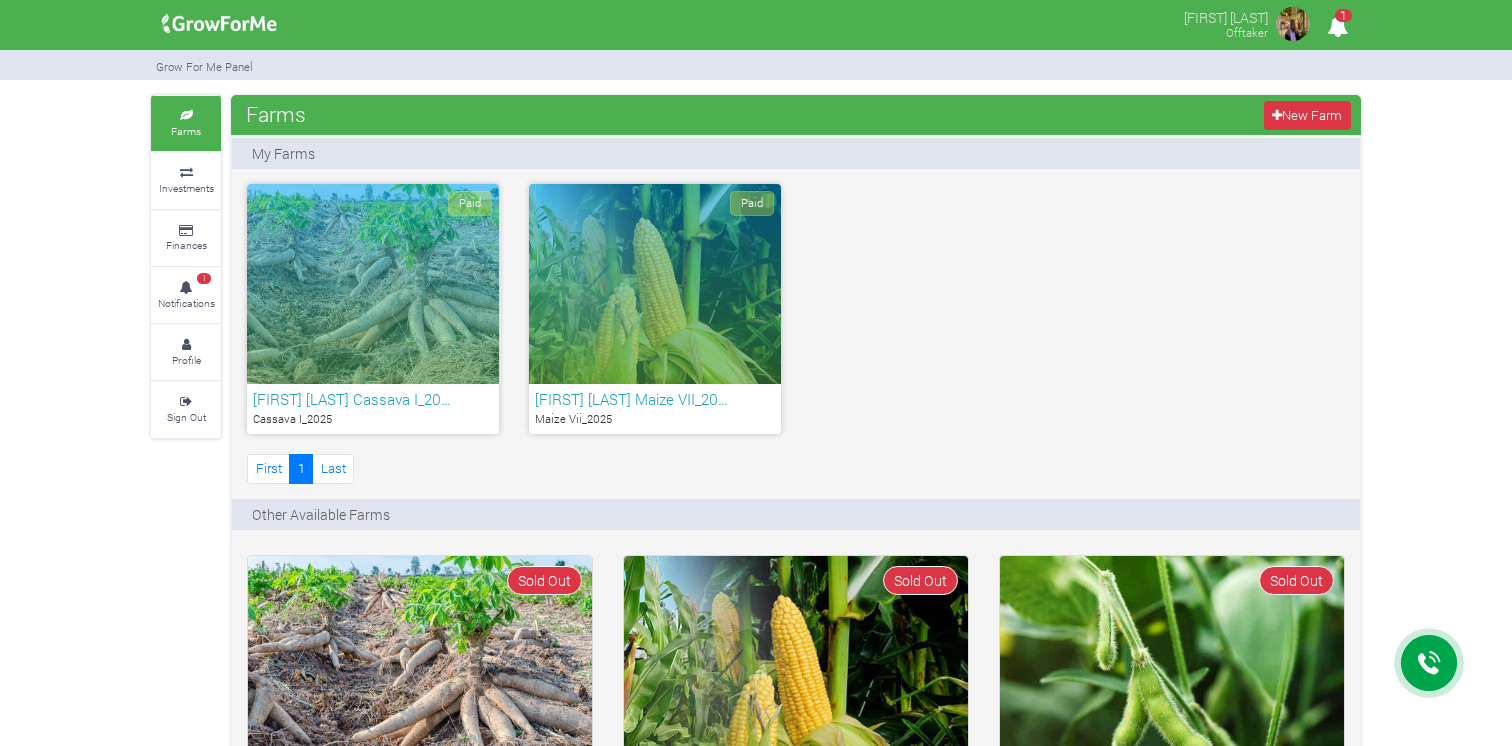 scroll, scrollTop: 0, scrollLeft: 0, axis: both 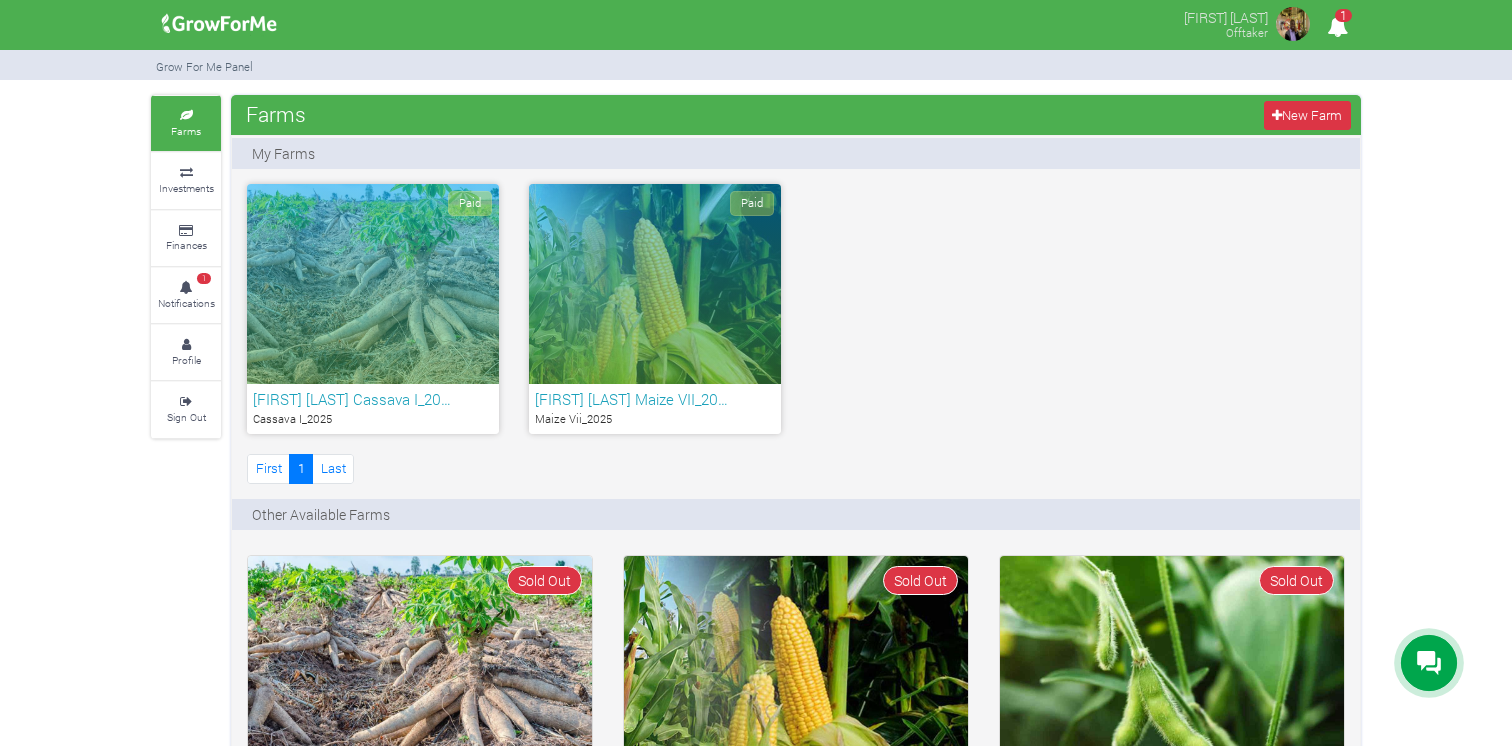 click on "Paid" at bounding box center (373, 284) 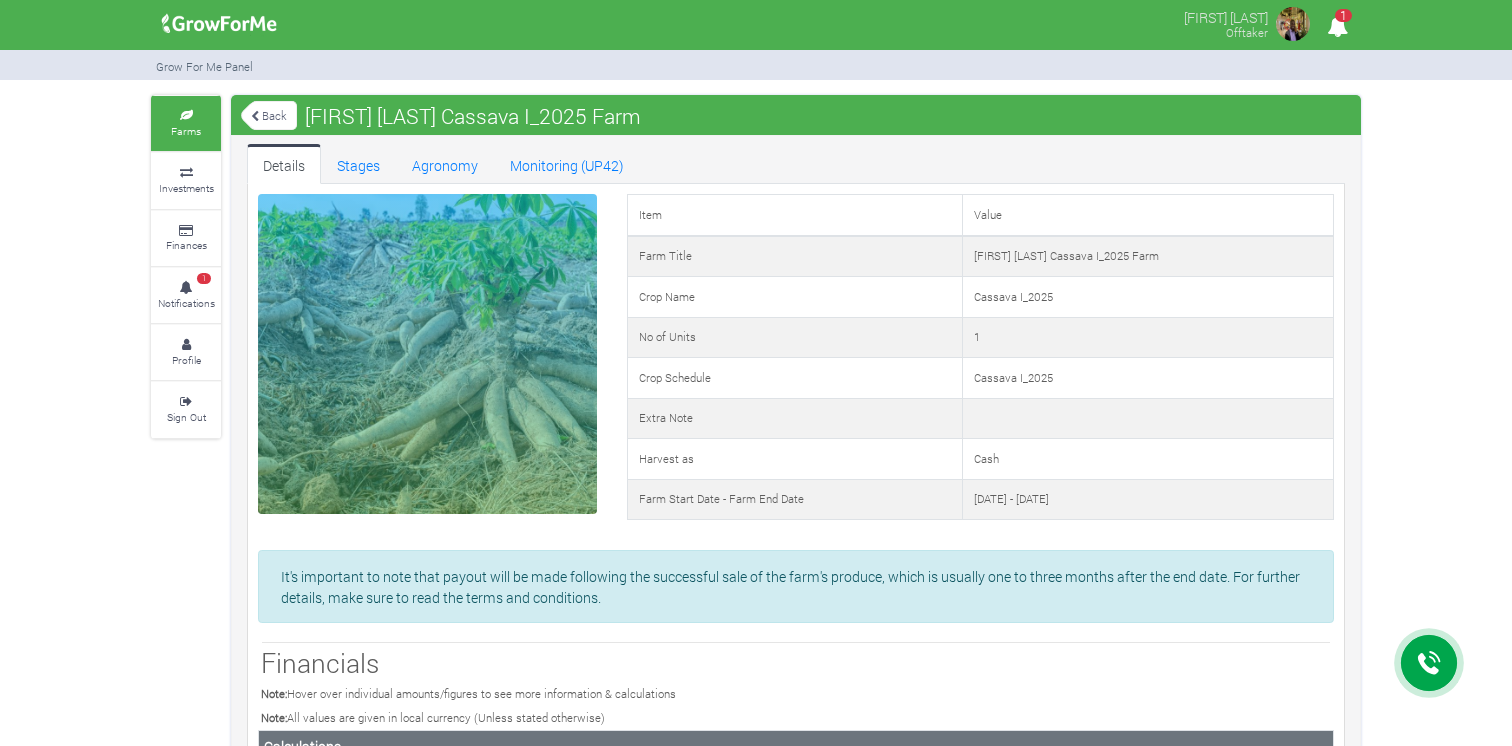 scroll, scrollTop: 0, scrollLeft: 0, axis: both 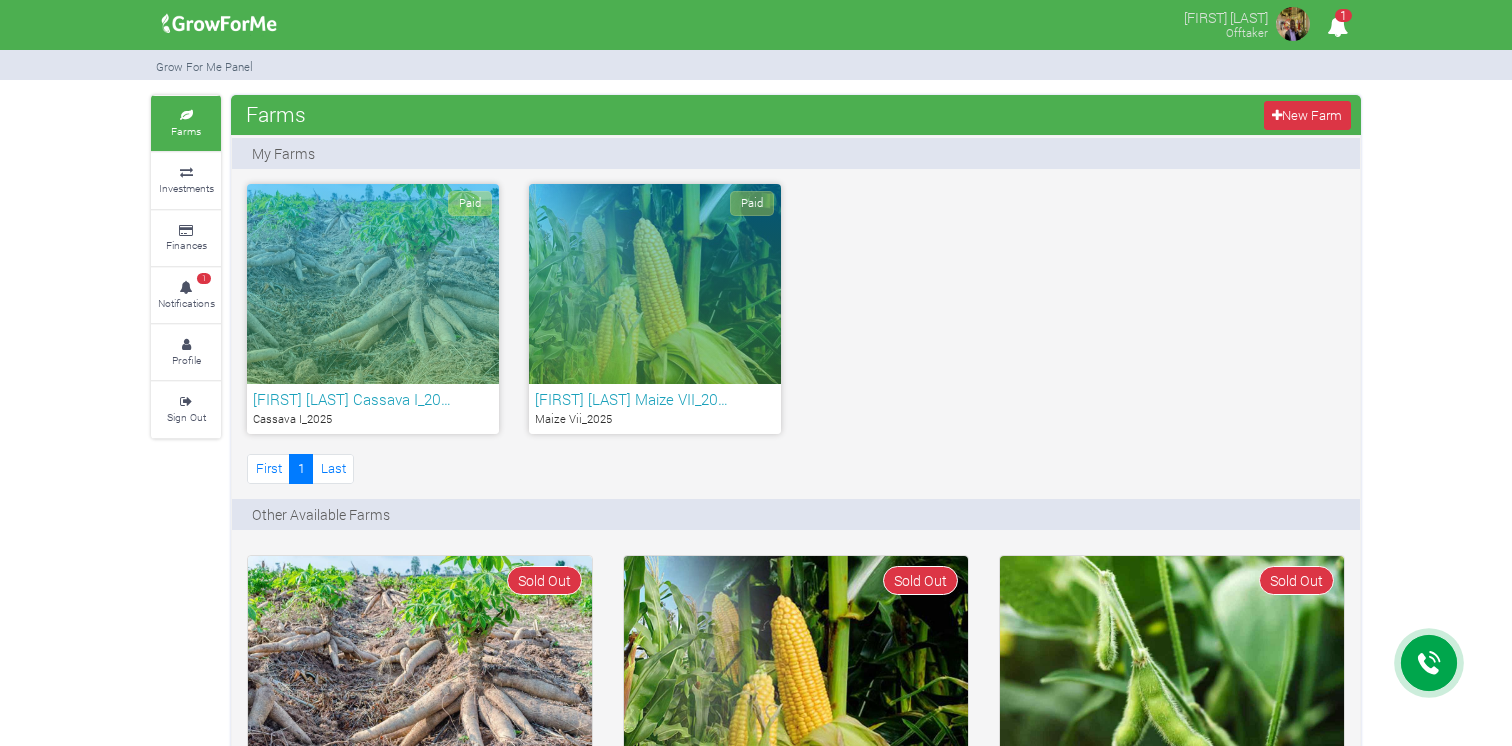 click on "Paid" at bounding box center [373, 284] 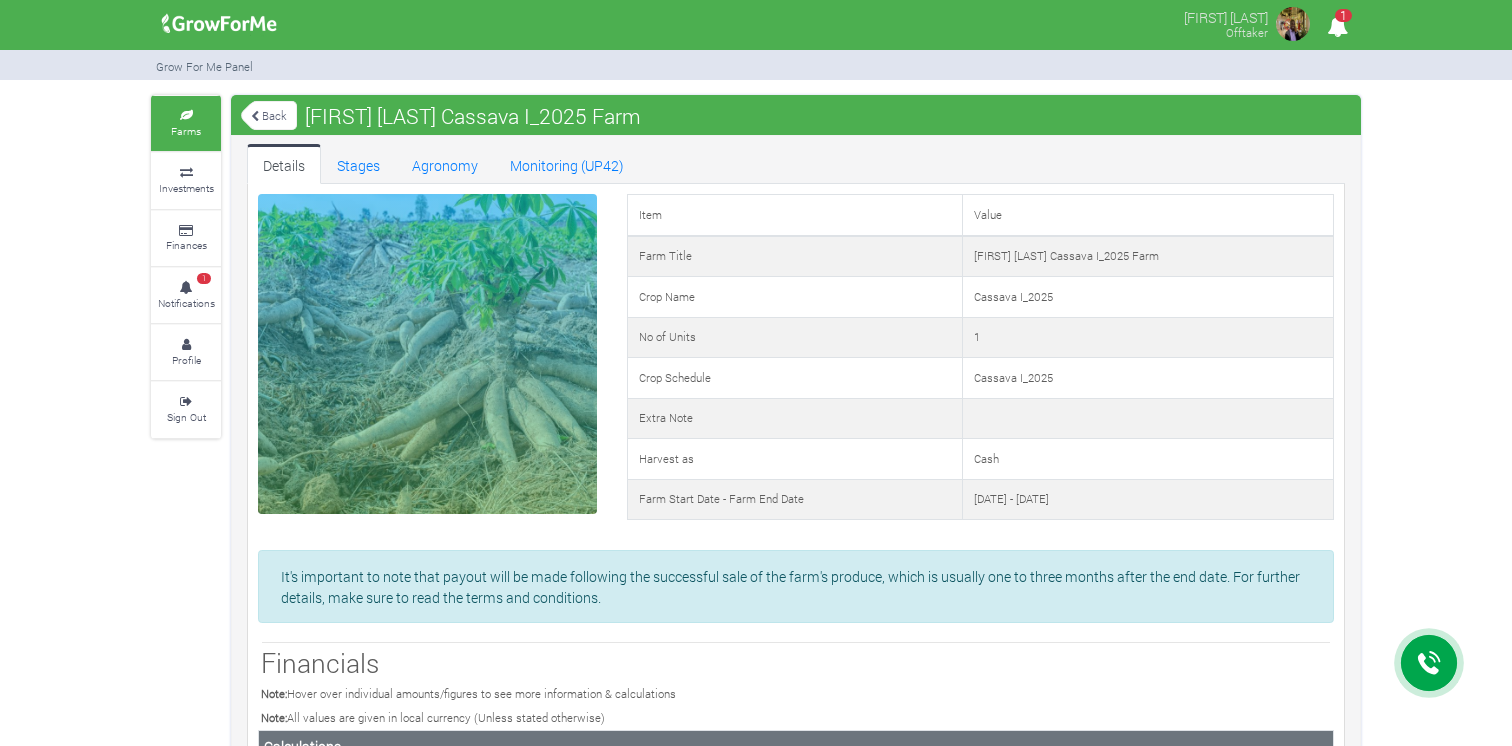 scroll, scrollTop: 0, scrollLeft: 0, axis: both 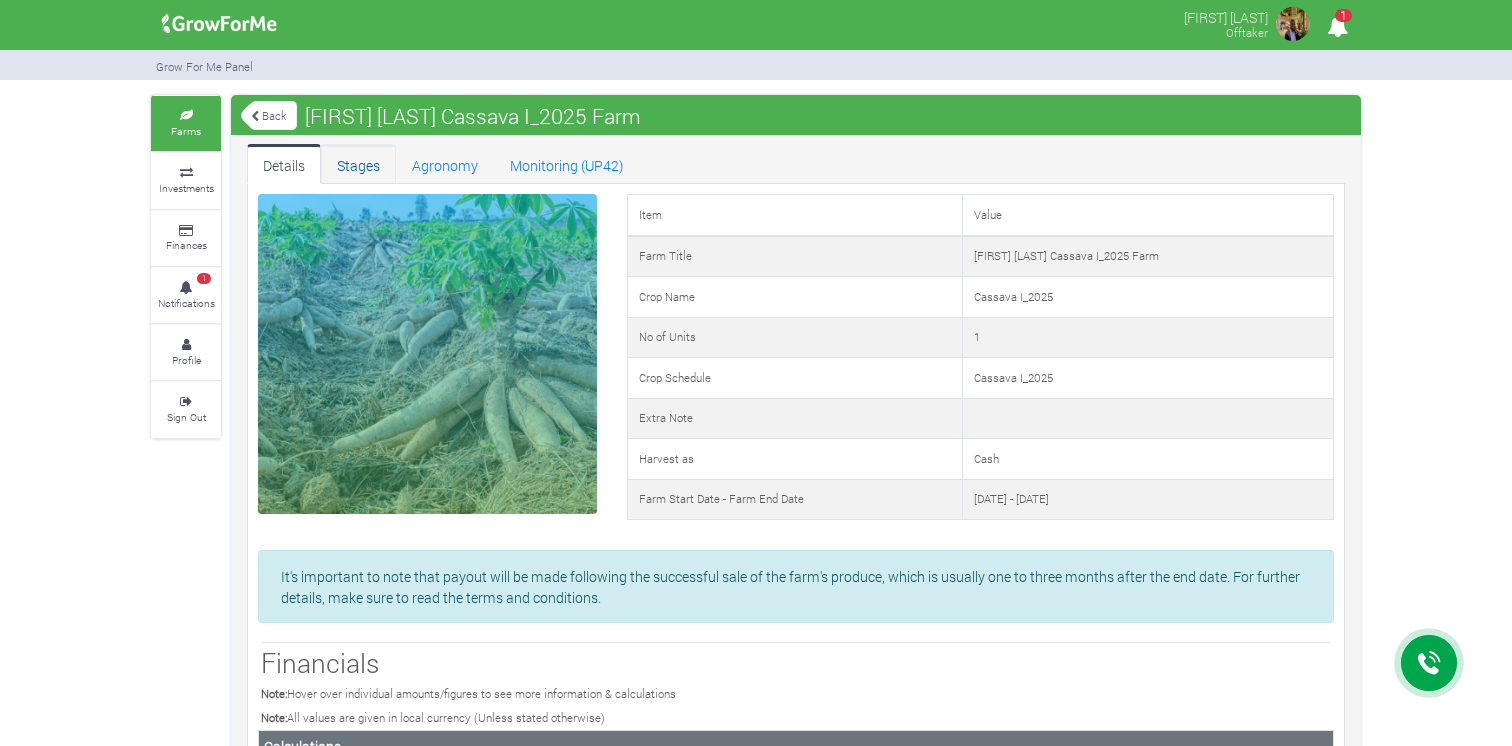 click on "Stages" at bounding box center [358, 164] 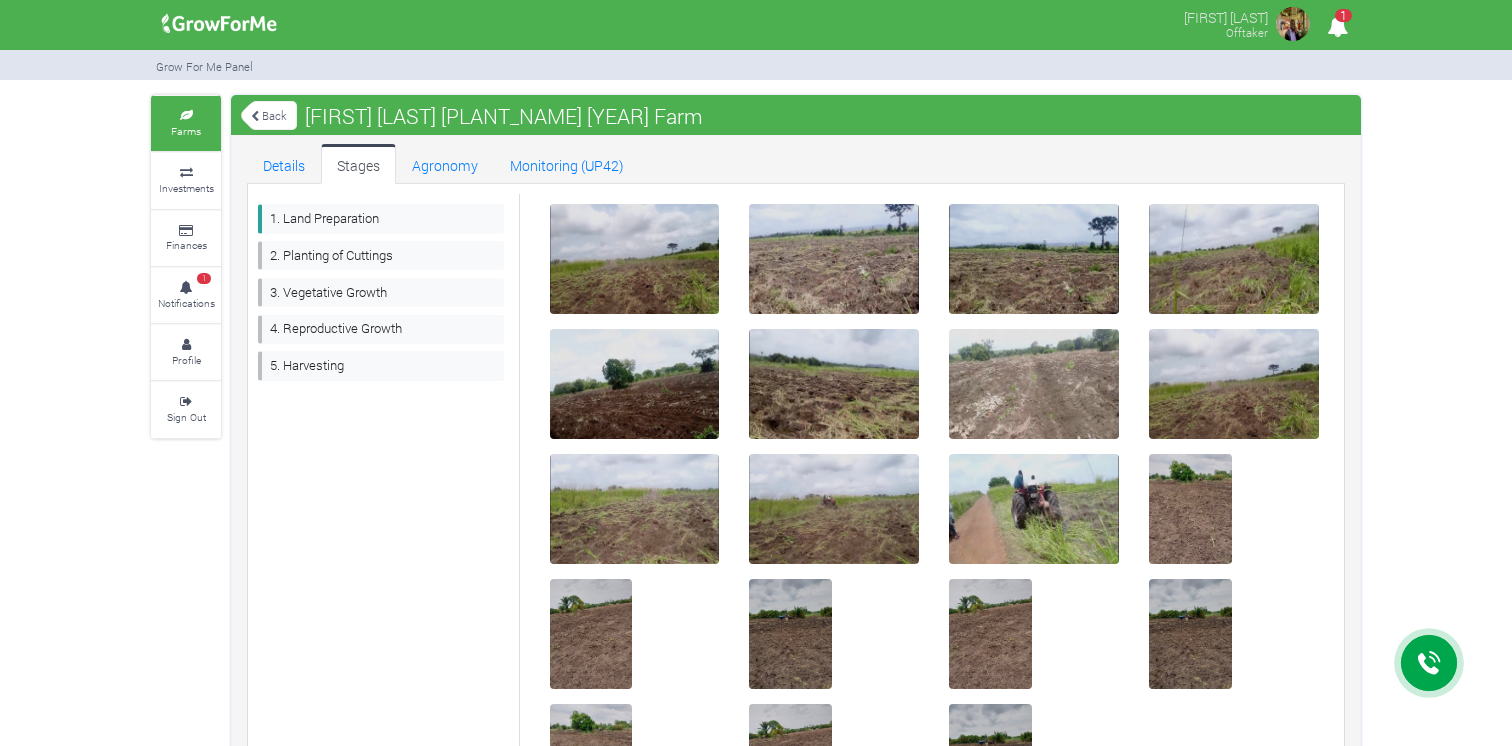 scroll, scrollTop: 0, scrollLeft: 0, axis: both 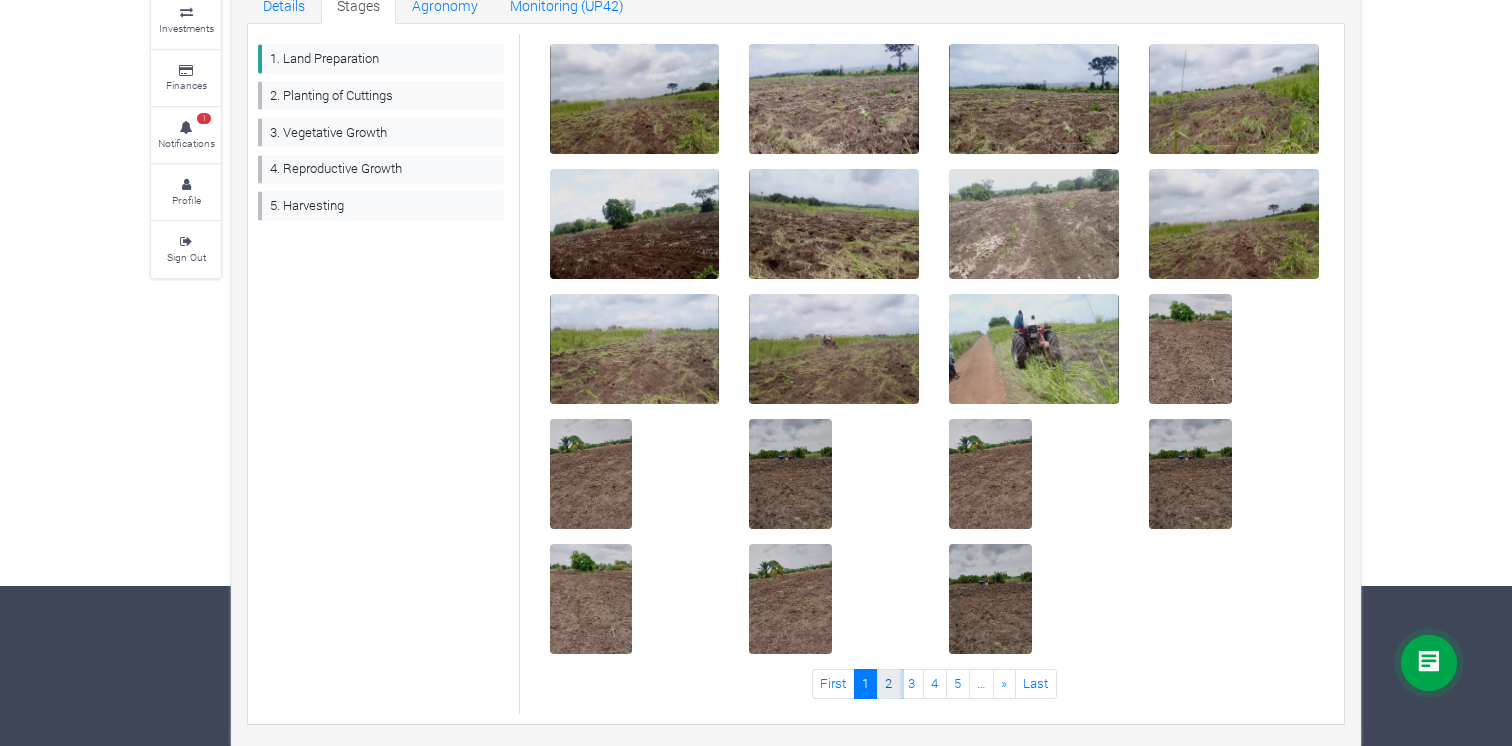 click on "2" at bounding box center [889, 683] 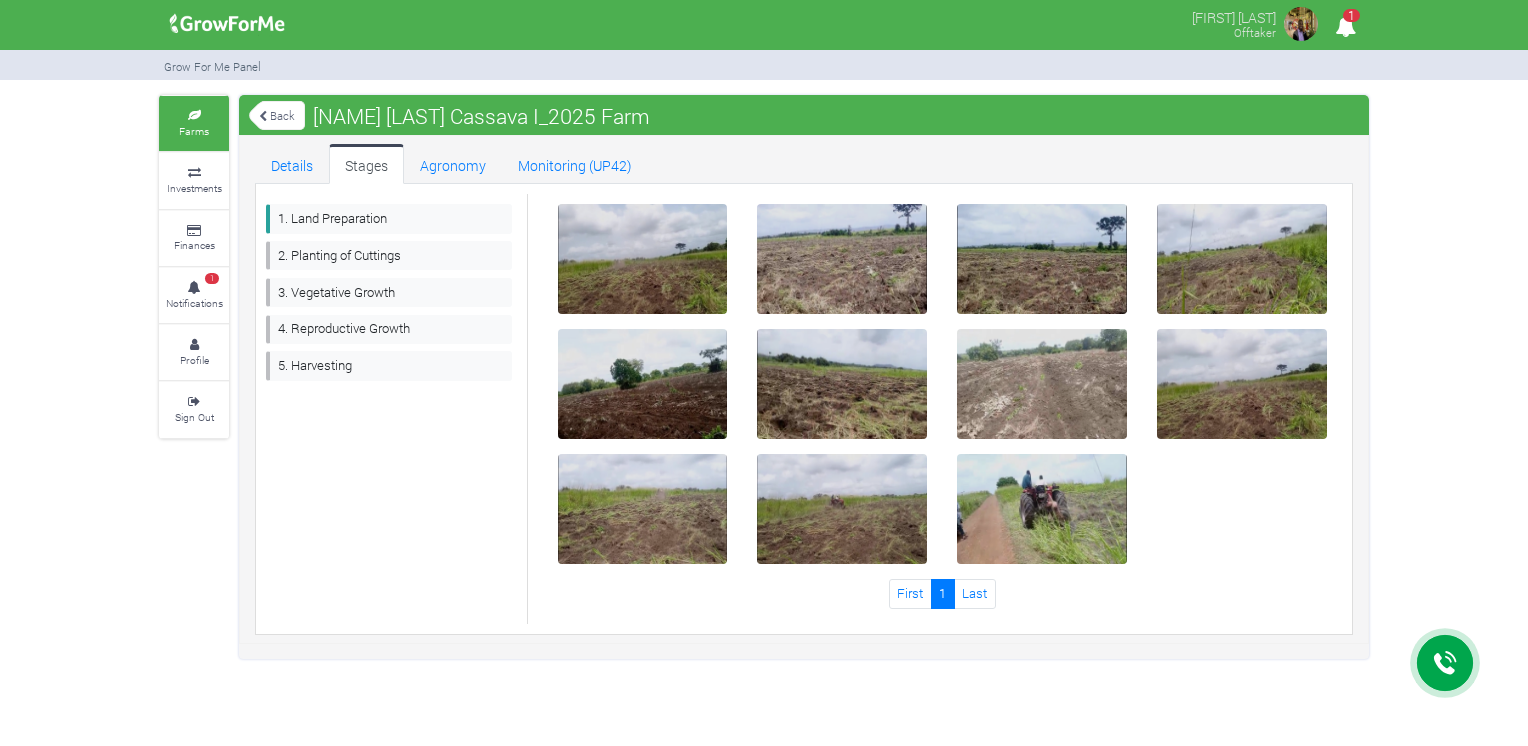 scroll, scrollTop: 0, scrollLeft: 0, axis: both 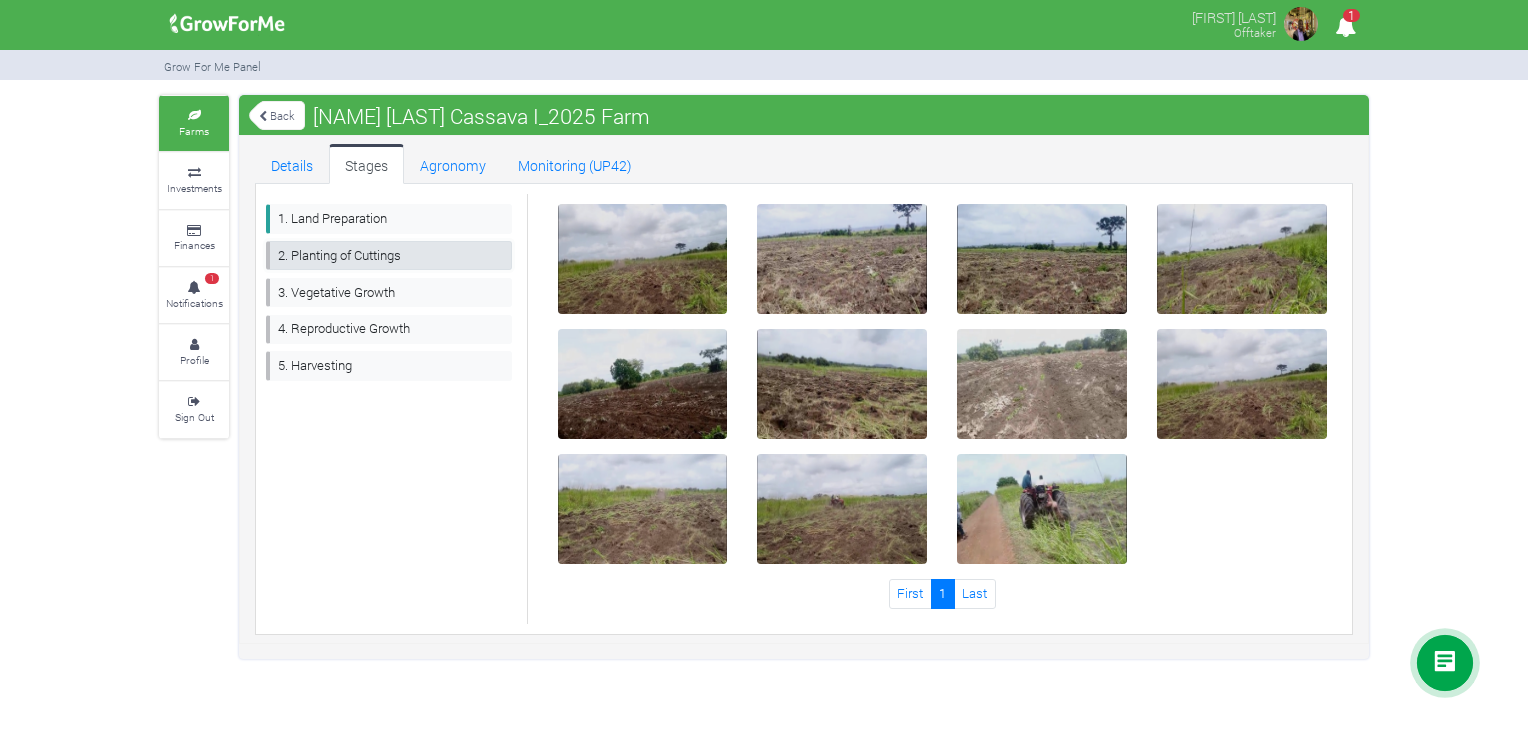 click on "2. Planting of Cuttings" at bounding box center (389, 255) 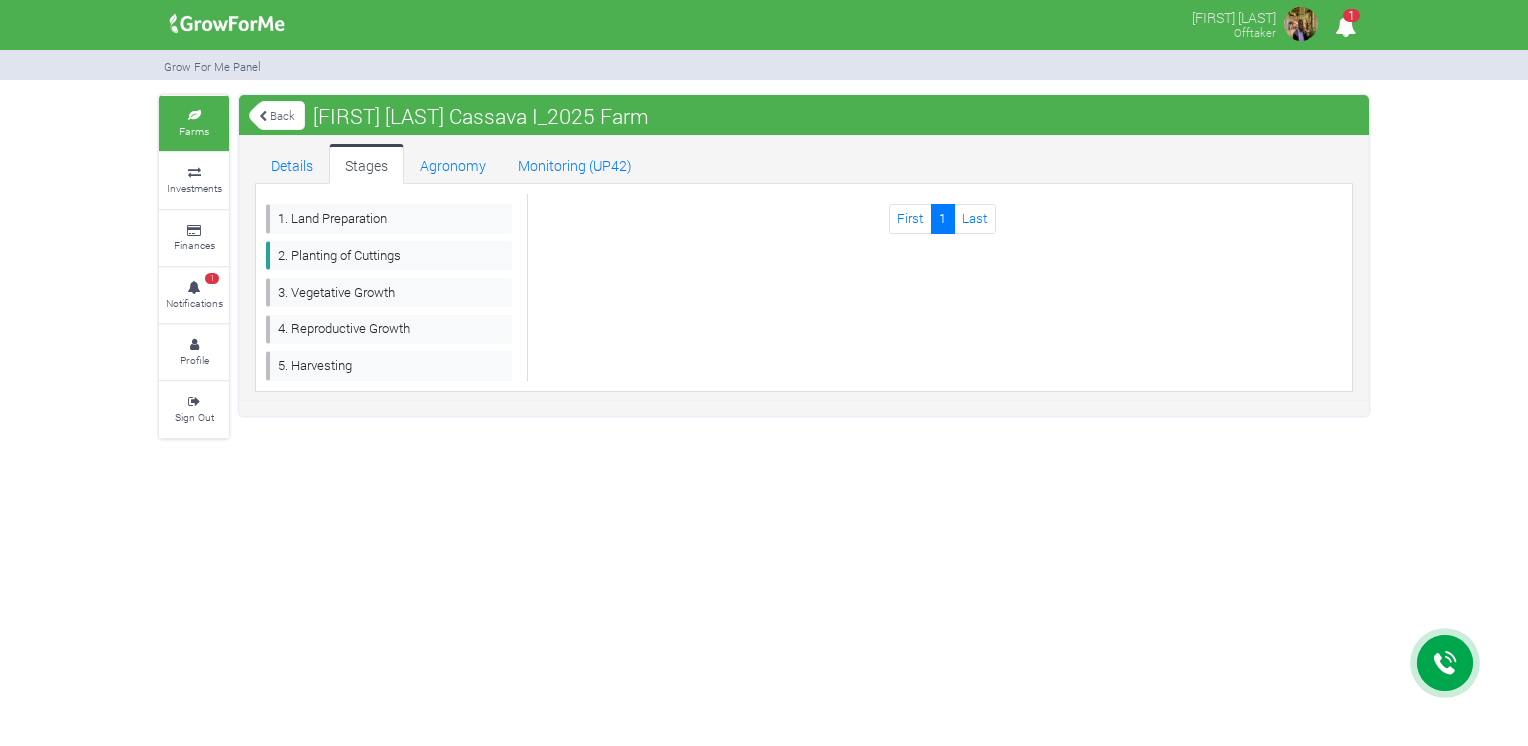 scroll, scrollTop: 0, scrollLeft: 0, axis: both 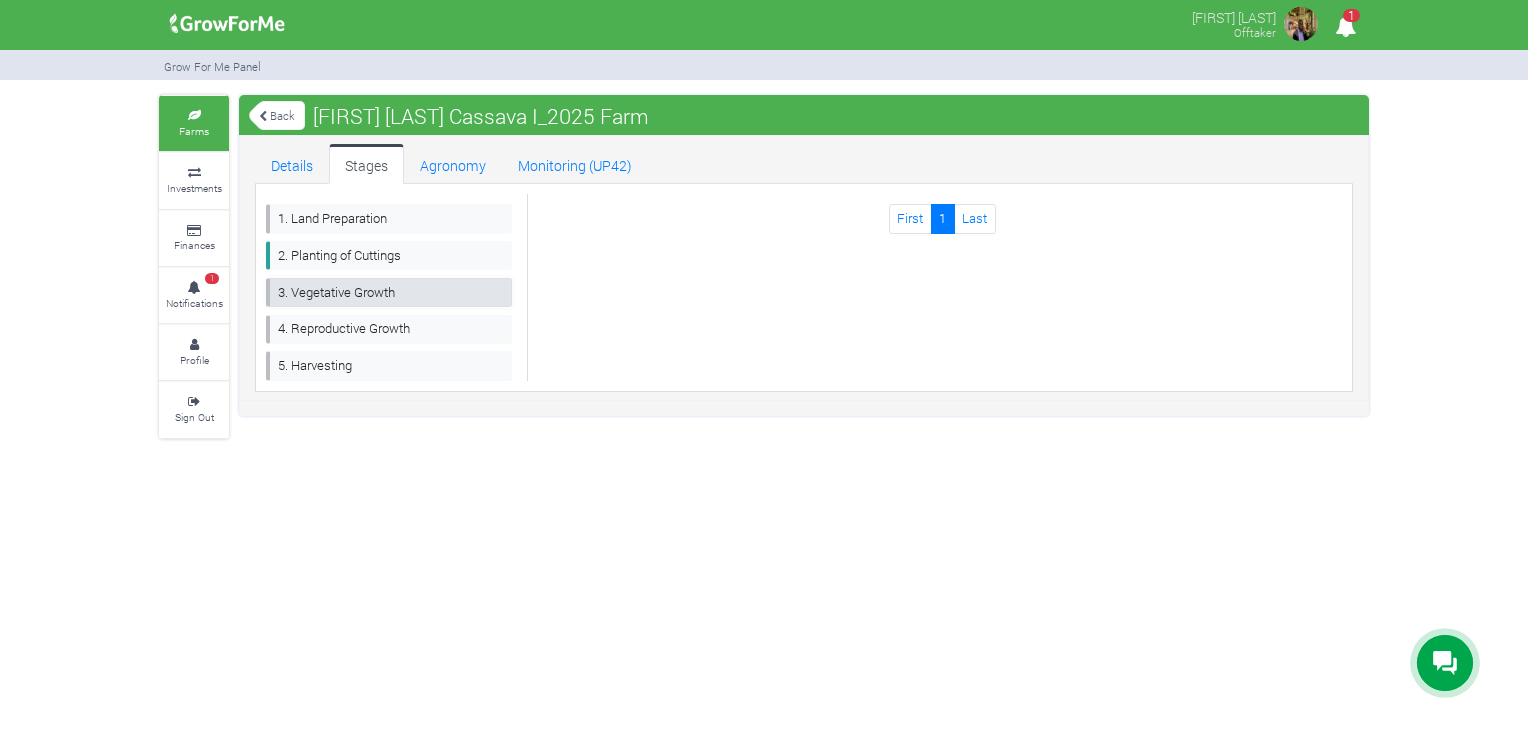 click on "3. Vegetative Growth" at bounding box center [389, 292] 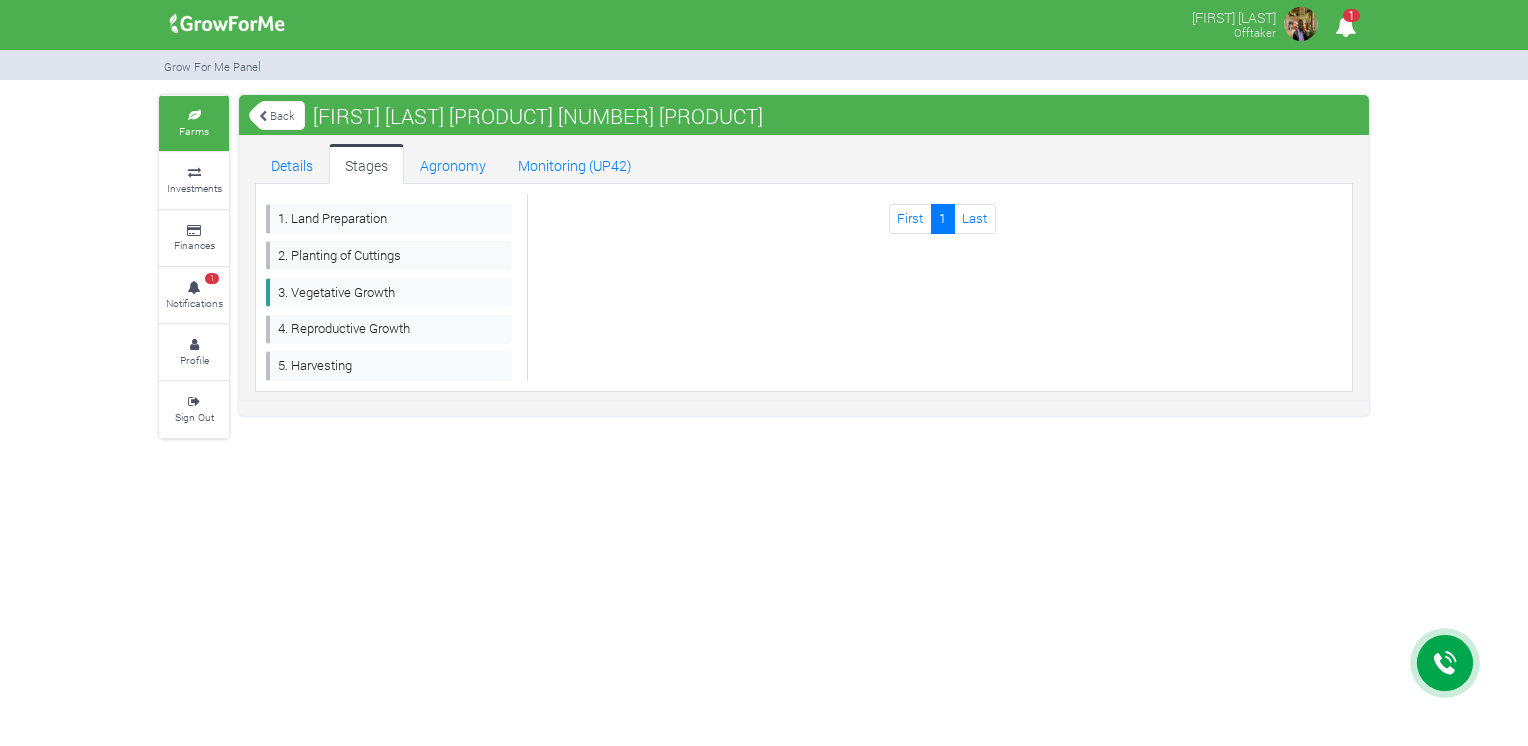scroll, scrollTop: 0, scrollLeft: 0, axis: both 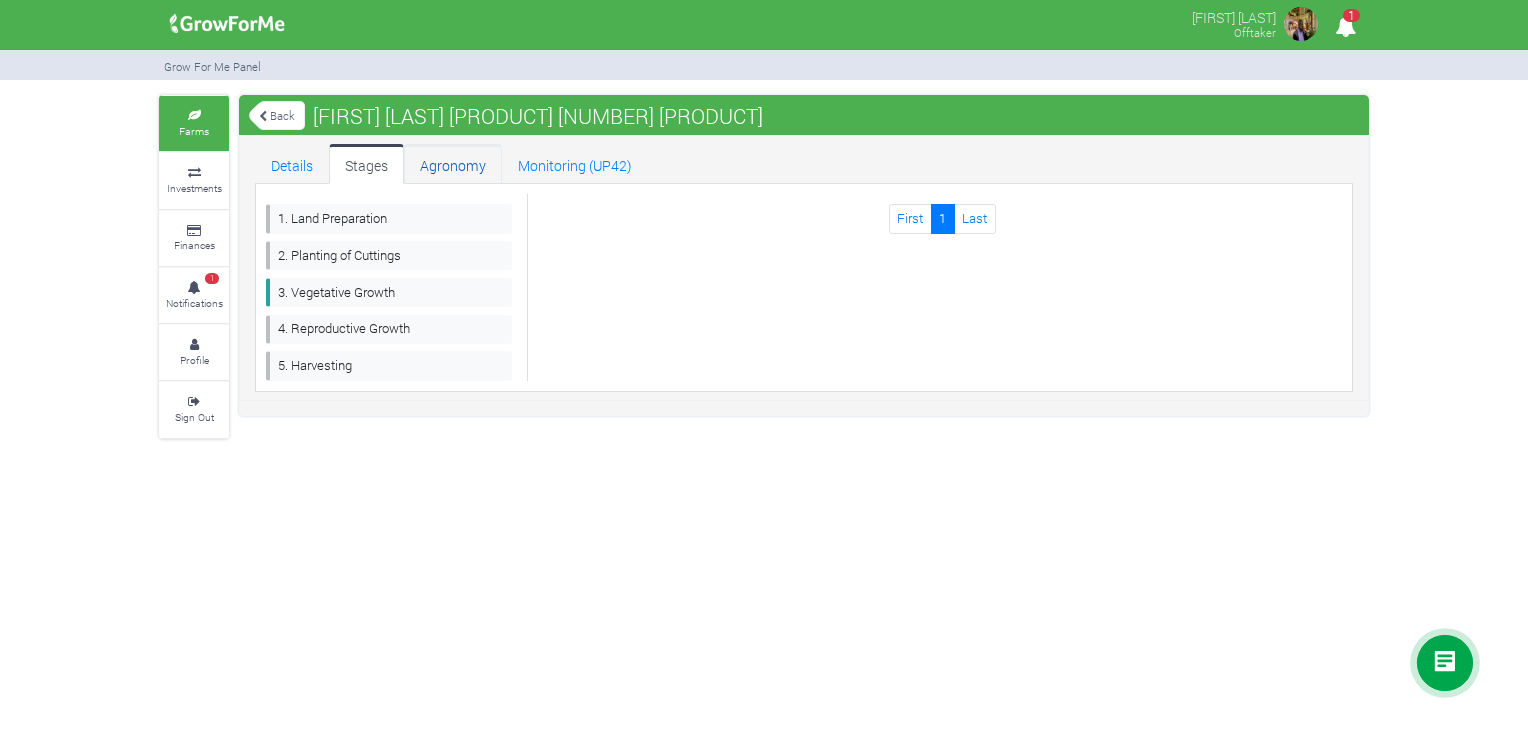 click on "Agronomy" at bounding box center (453, 164) 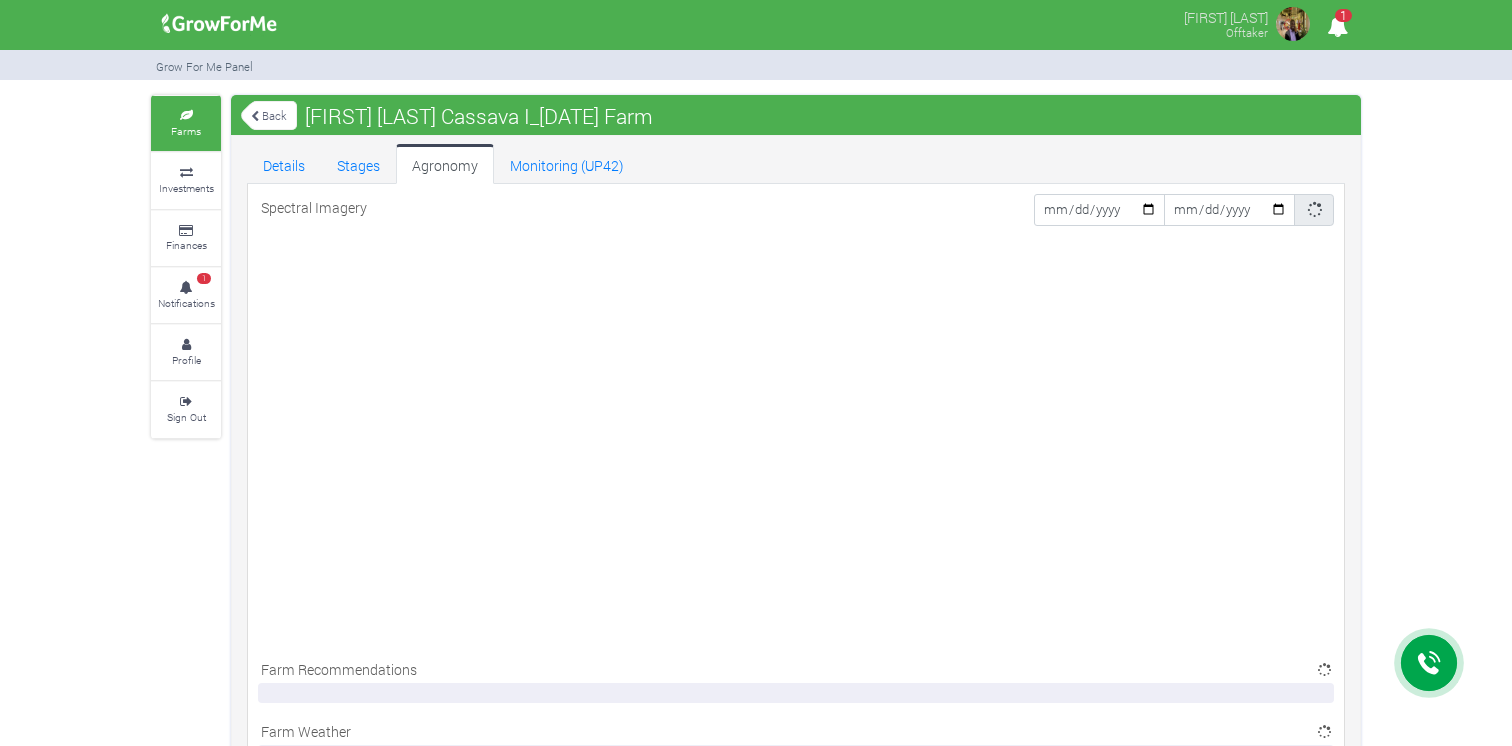 scroll, scrollTop: 0, scrollLeft: 0, axis: both 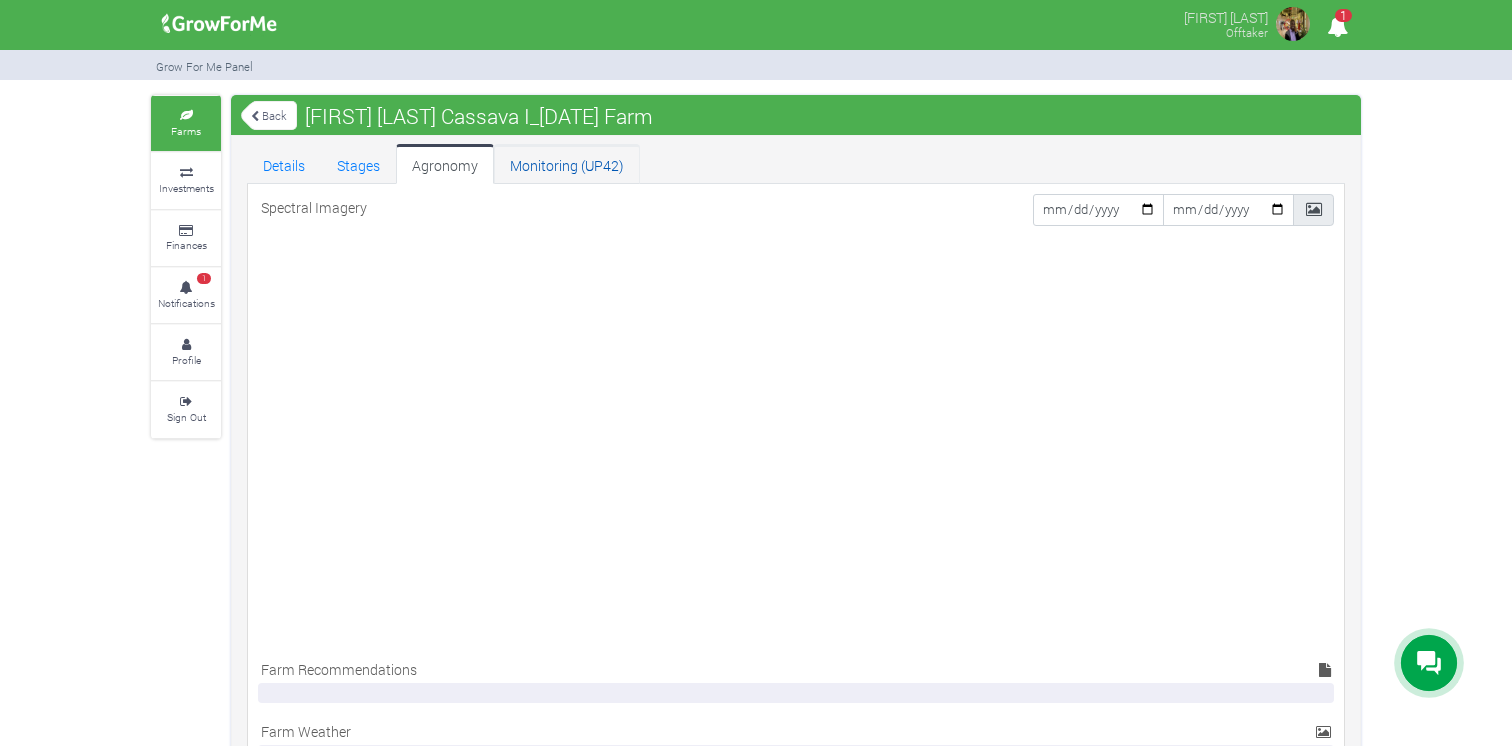 click on "Monitoring (UP42)" at bounding box center (567, 164) 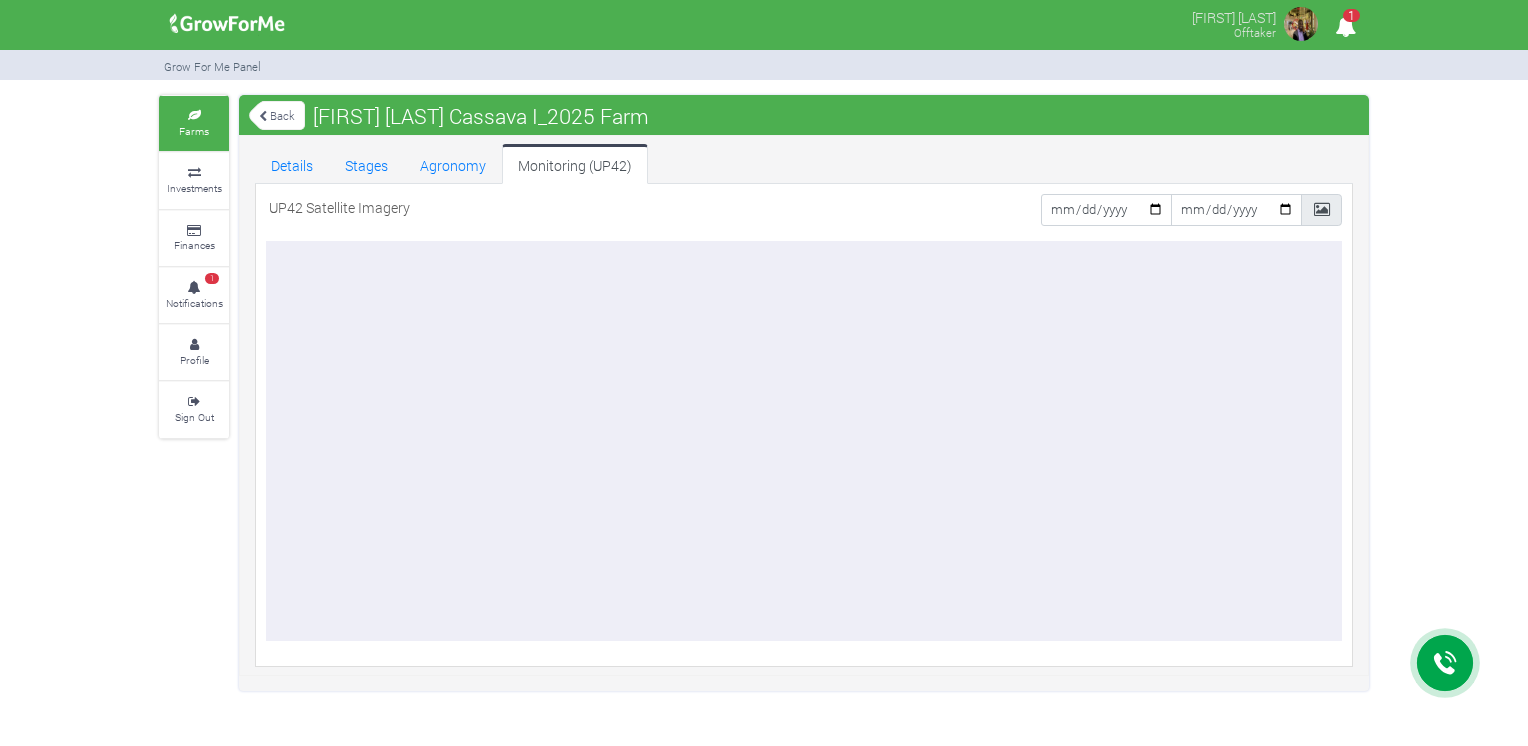 scroll, scrollTop: 0, scrollLeft: 0, axis: both 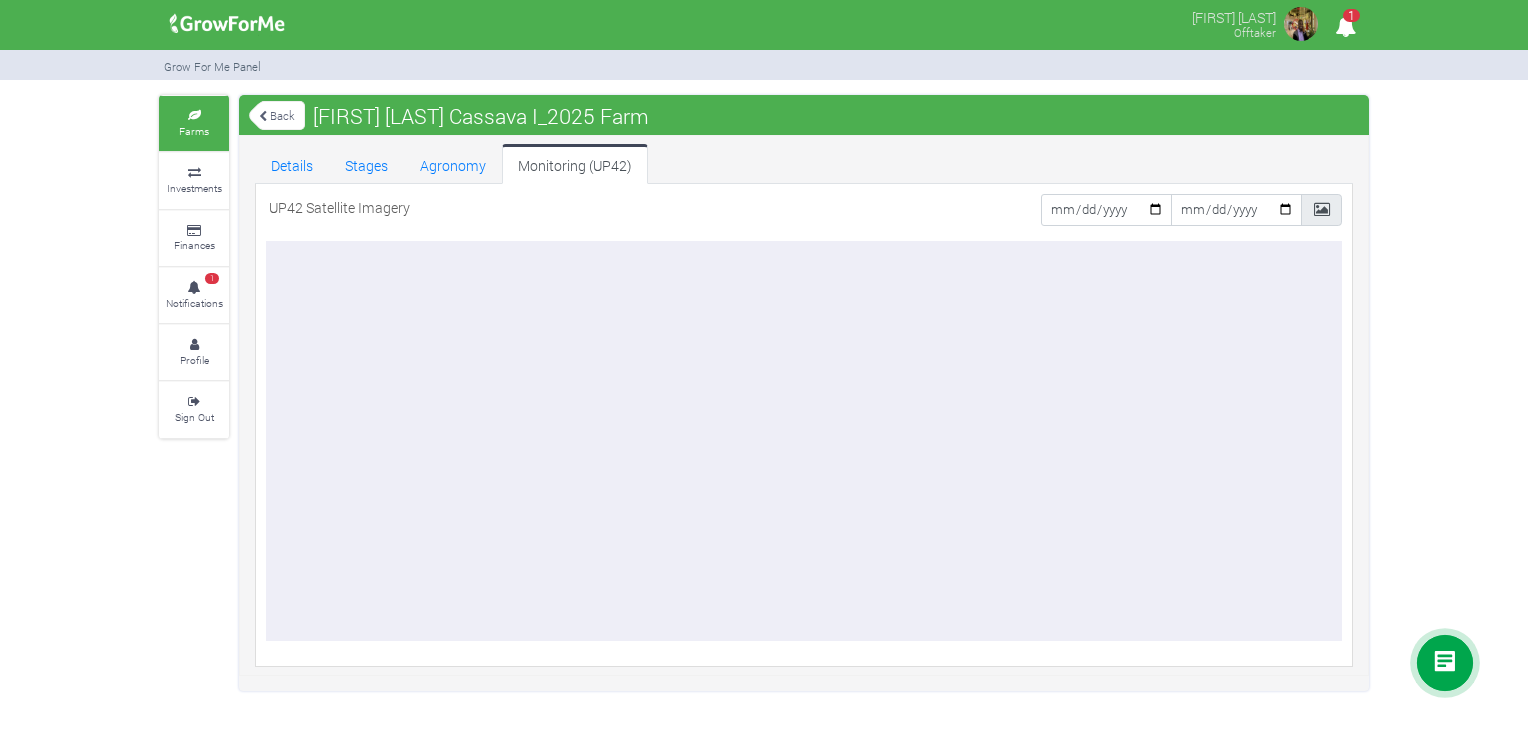 click on "Farms" at bounding box center [194, 131] 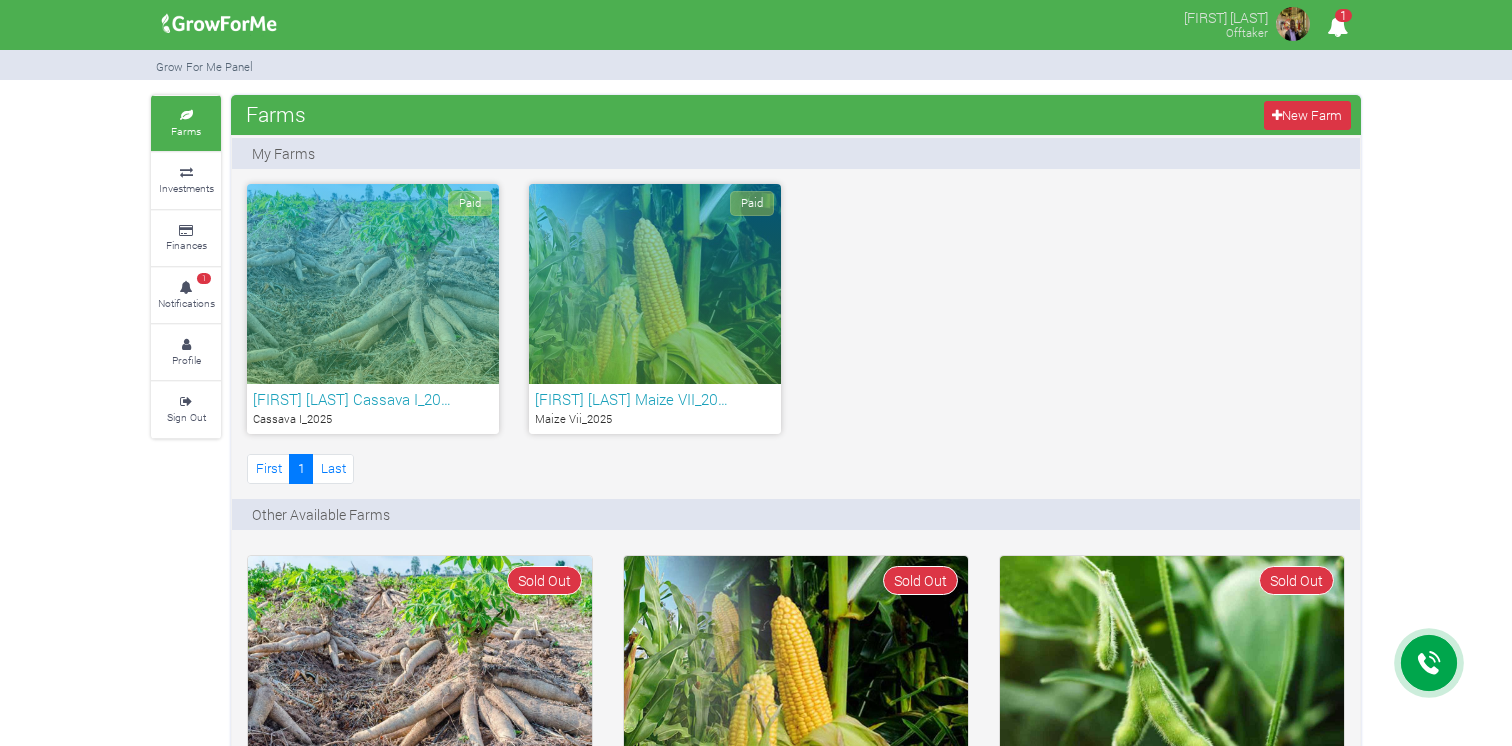 scroll, scrollTop: 0, scrollLeft: 0, axis: both 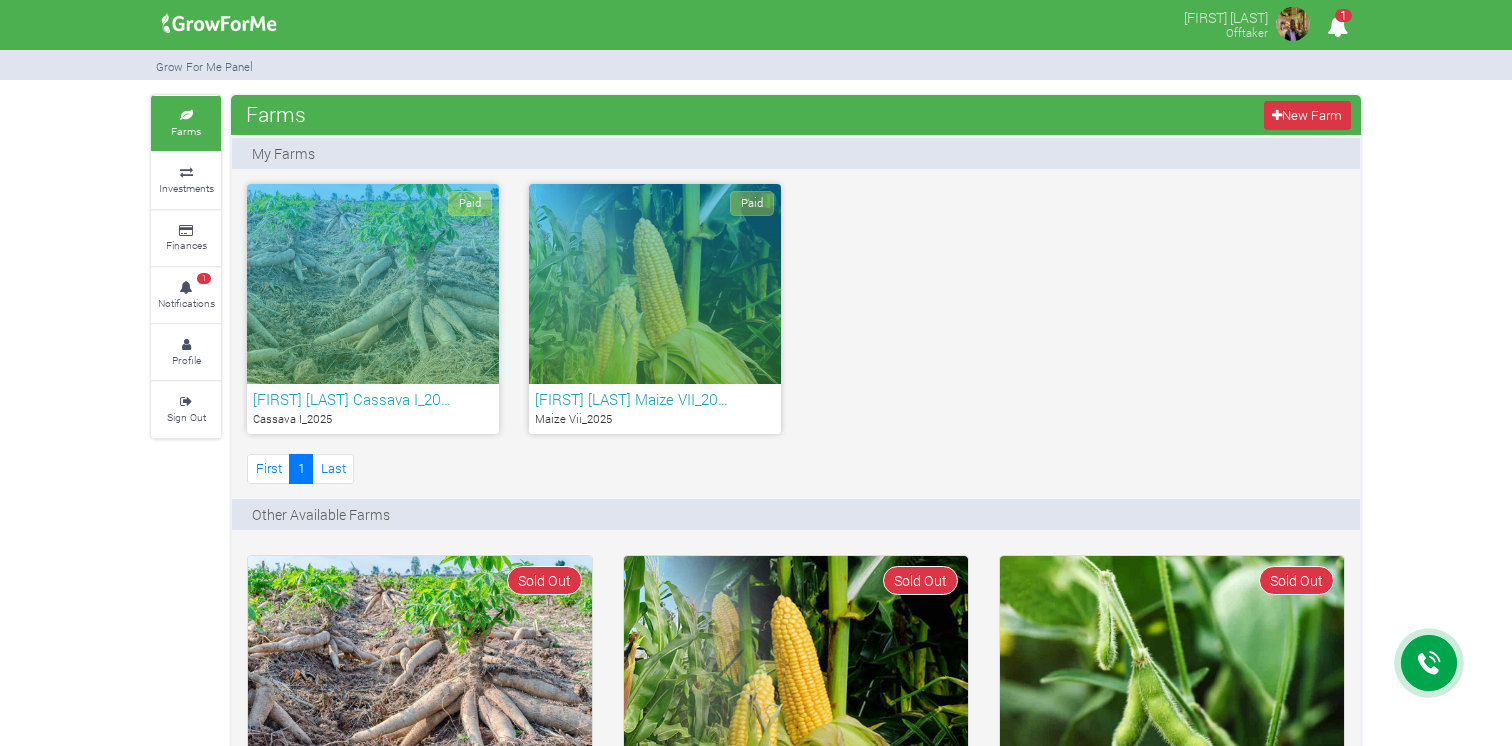 click on "Paid" at bounding box center [655, 284] 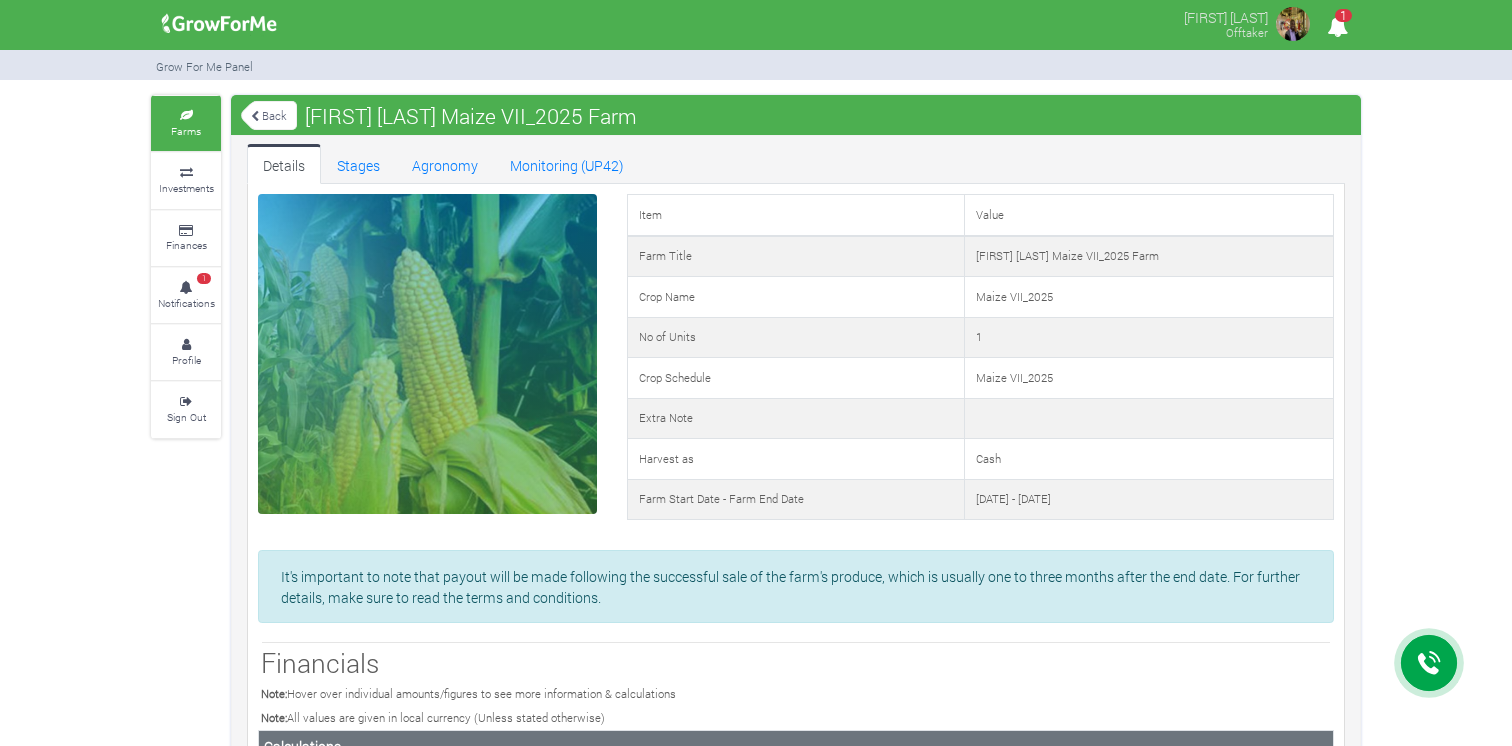 scroll, scrollTop: 0, scrollLeft: 0, axis: both 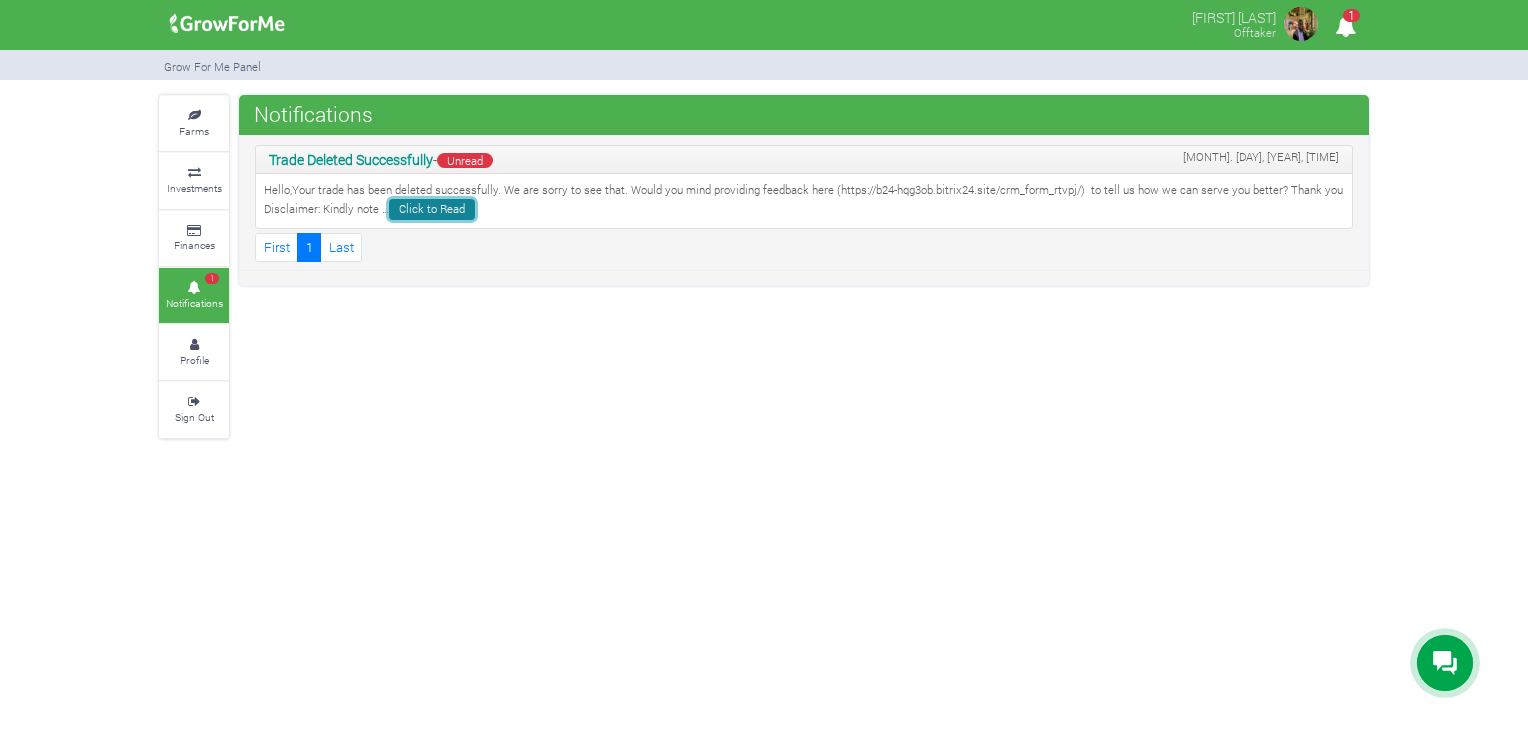 click on "Click to Read" at bounding box center [432, 209] 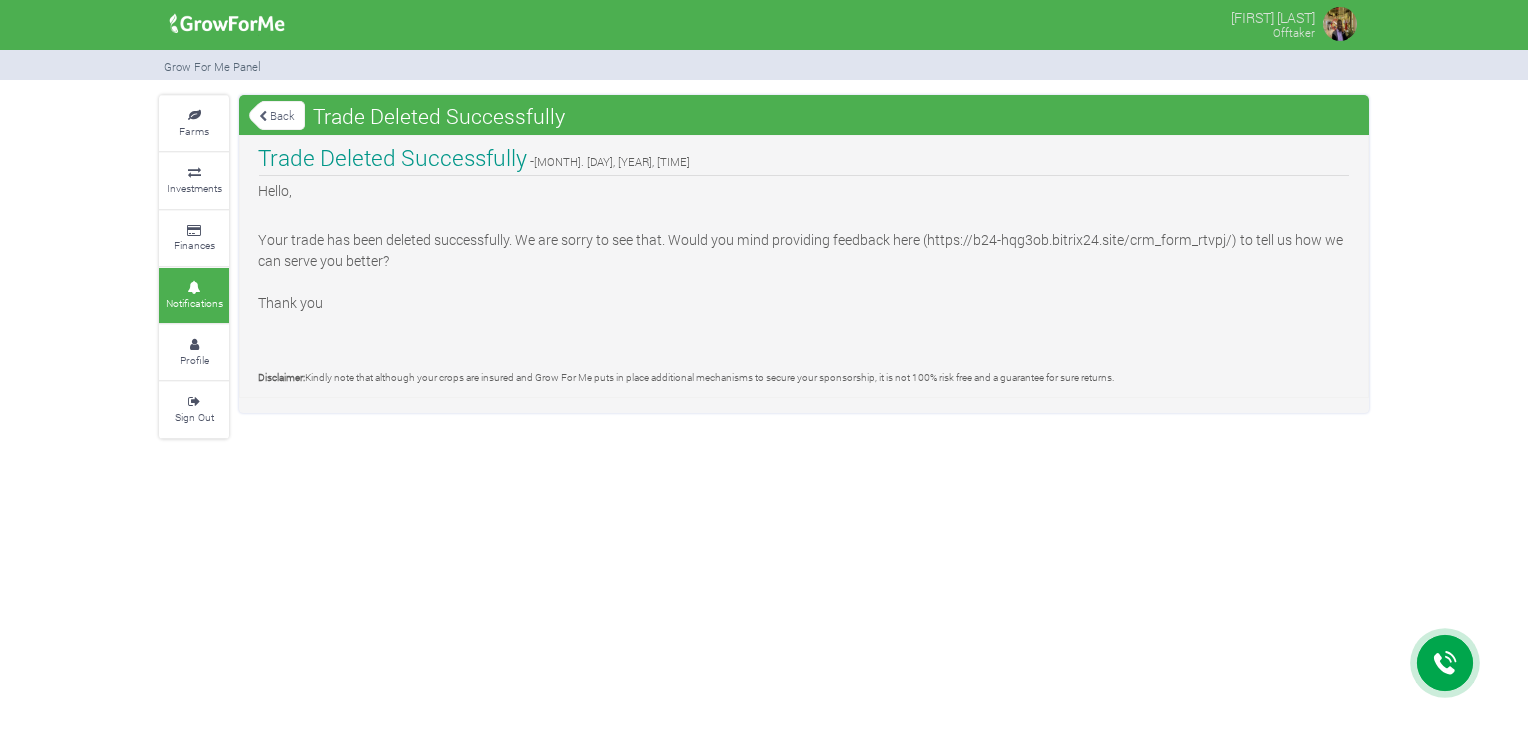 scroll, scrollTop: 0, scrollLeft: 0, axis: both 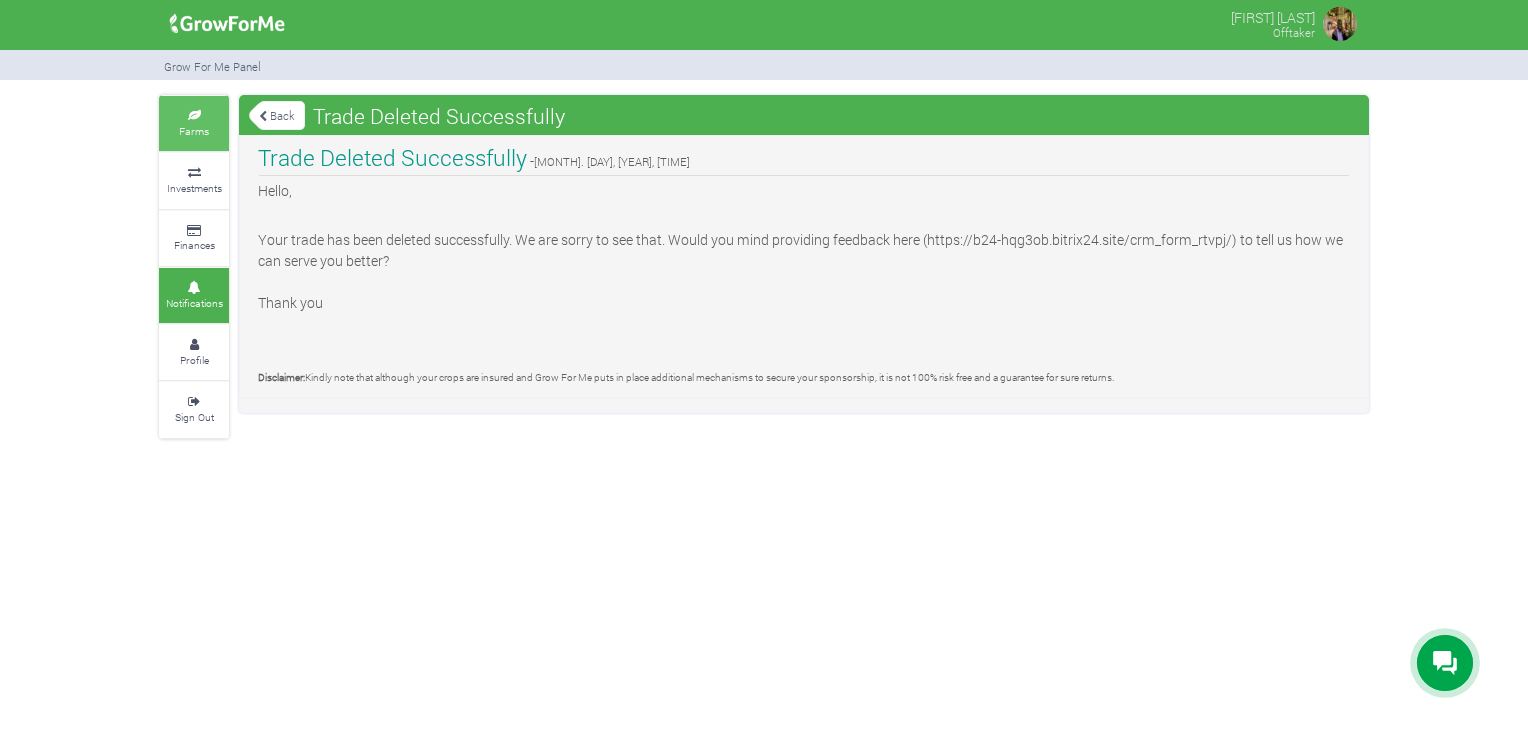 click at bounding box center [194, 116] 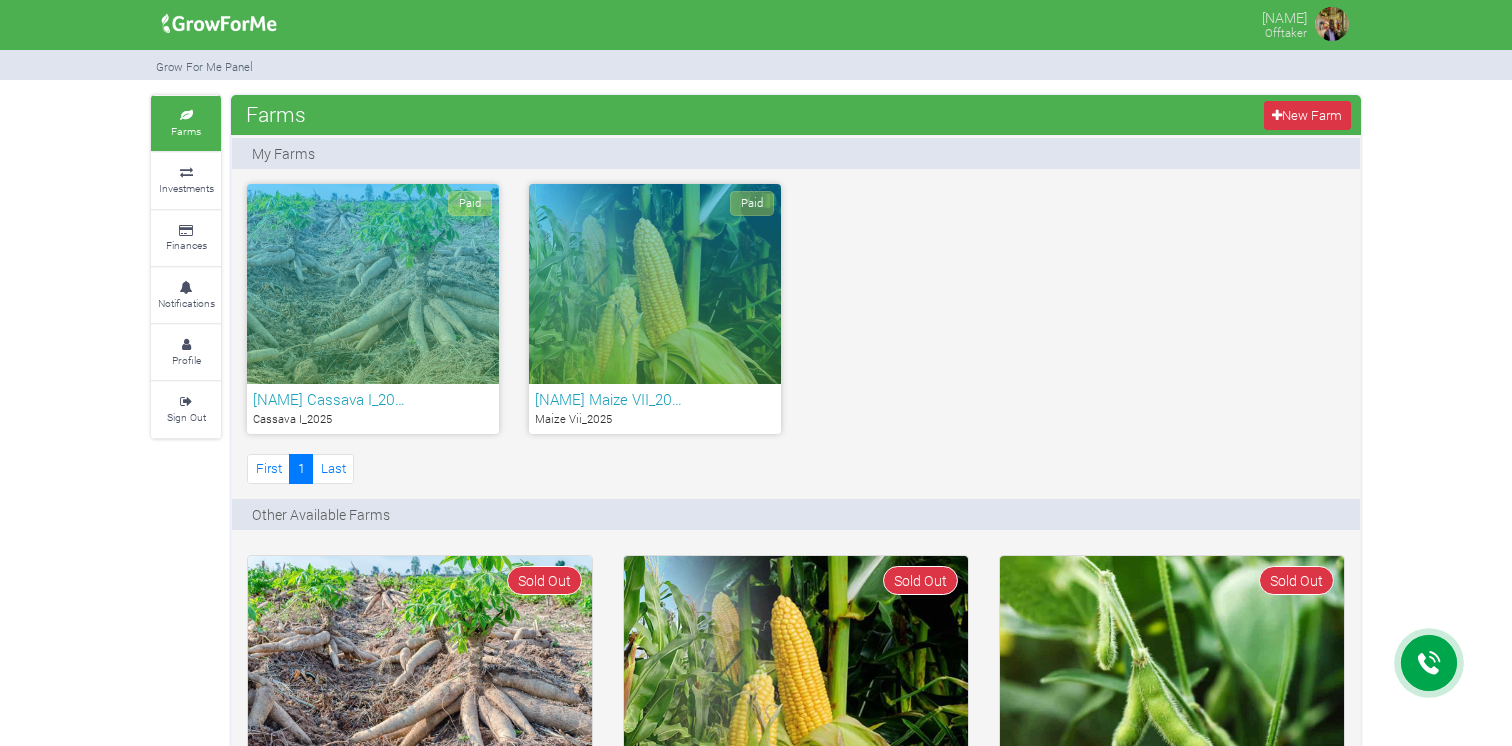 scroll, scrollTop: 0, scrollLeft: 0, axis: both 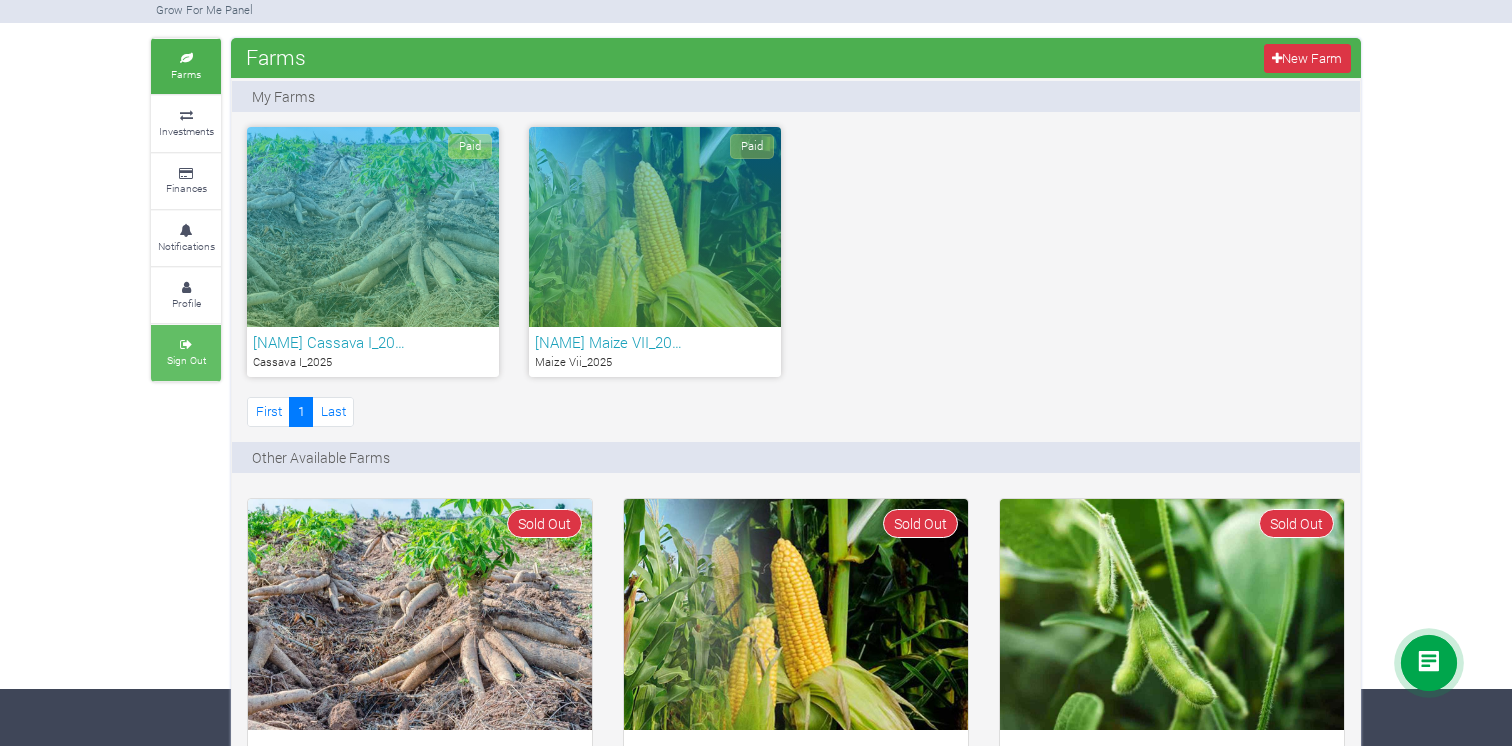 click on "Sign Out" at bounding box center (186, 360) 